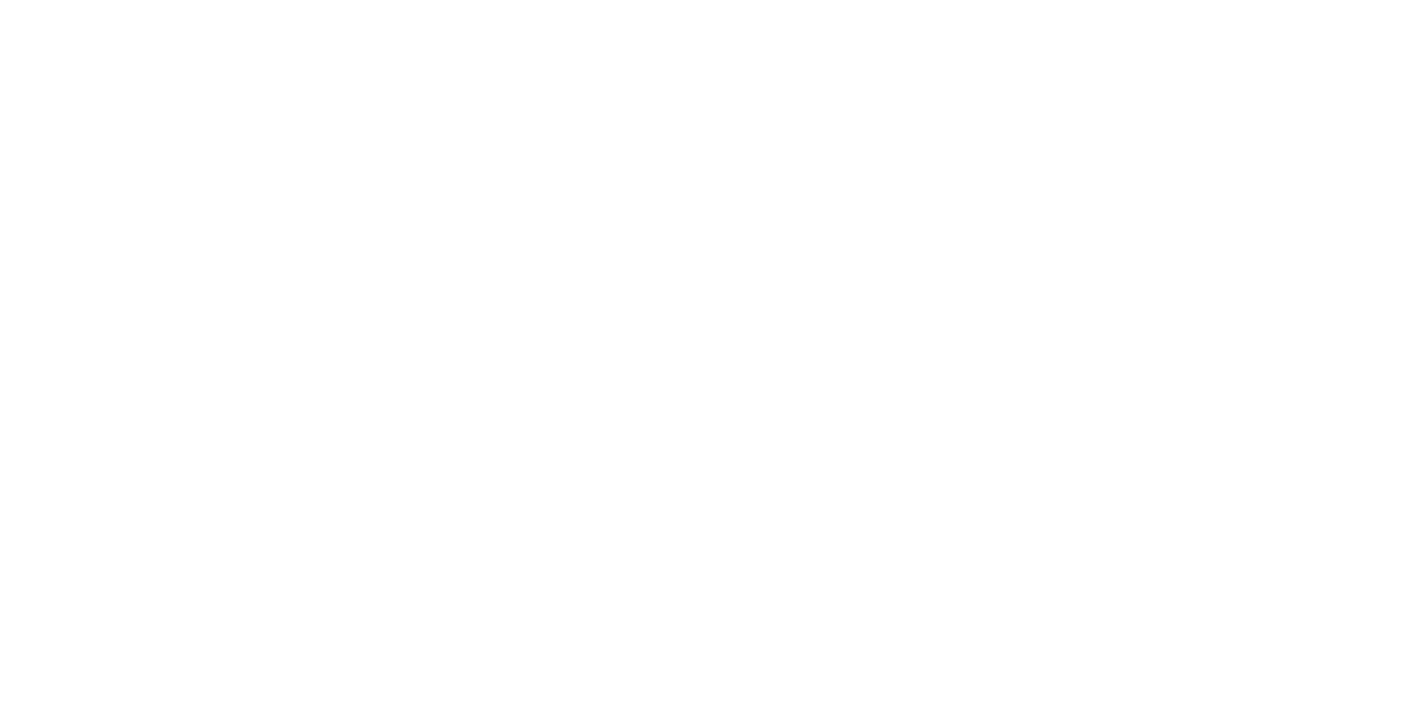 scroll, scrollTop: 0, scrollLeft: 0, axis: both 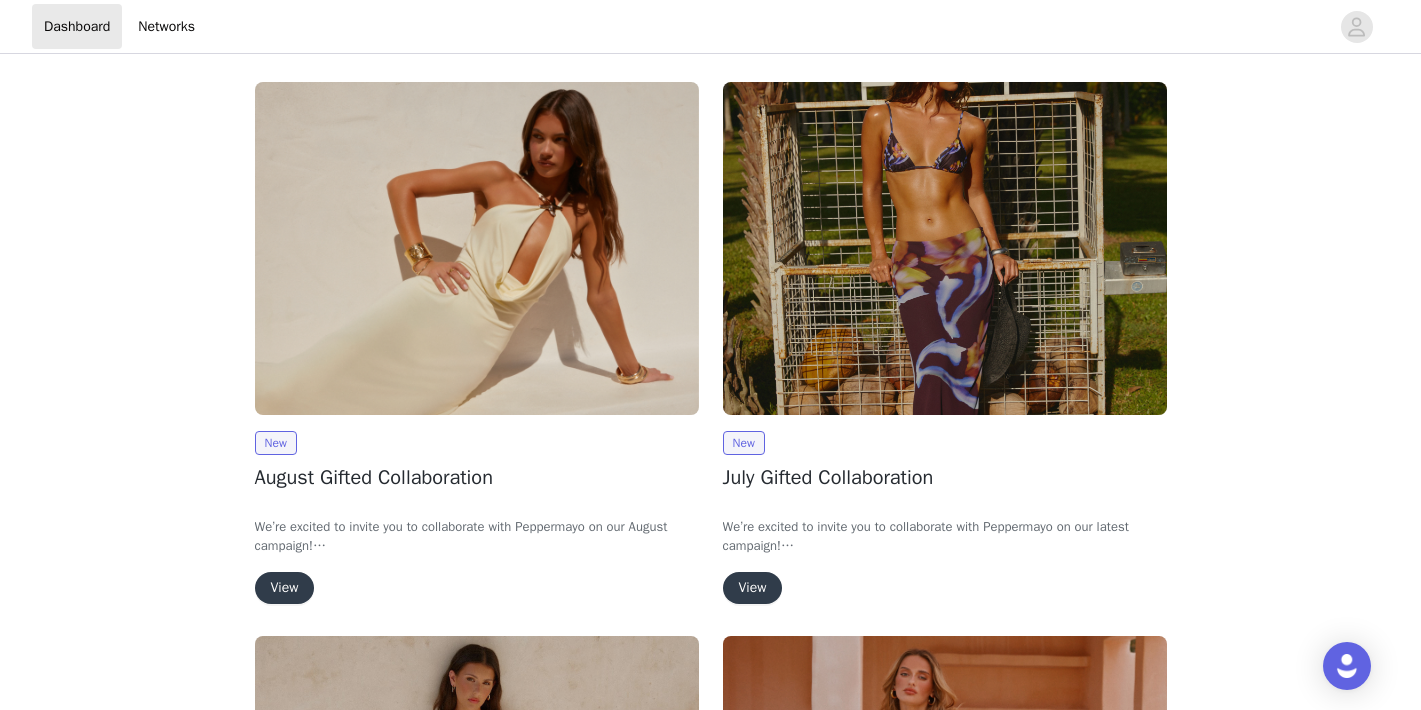 click on "View" at bounding box center [285, 588] 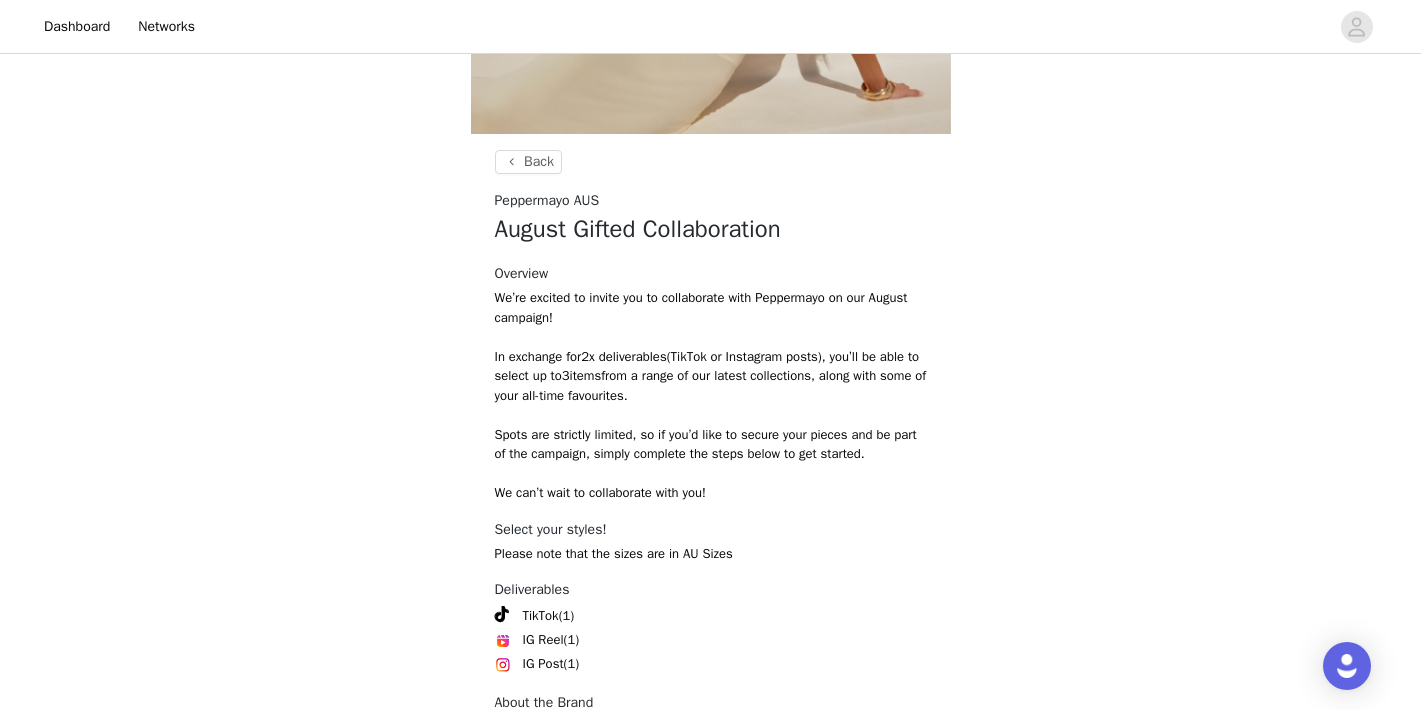 scroll, scrollTop: 446, scrollLeft: 0, axis: vertical 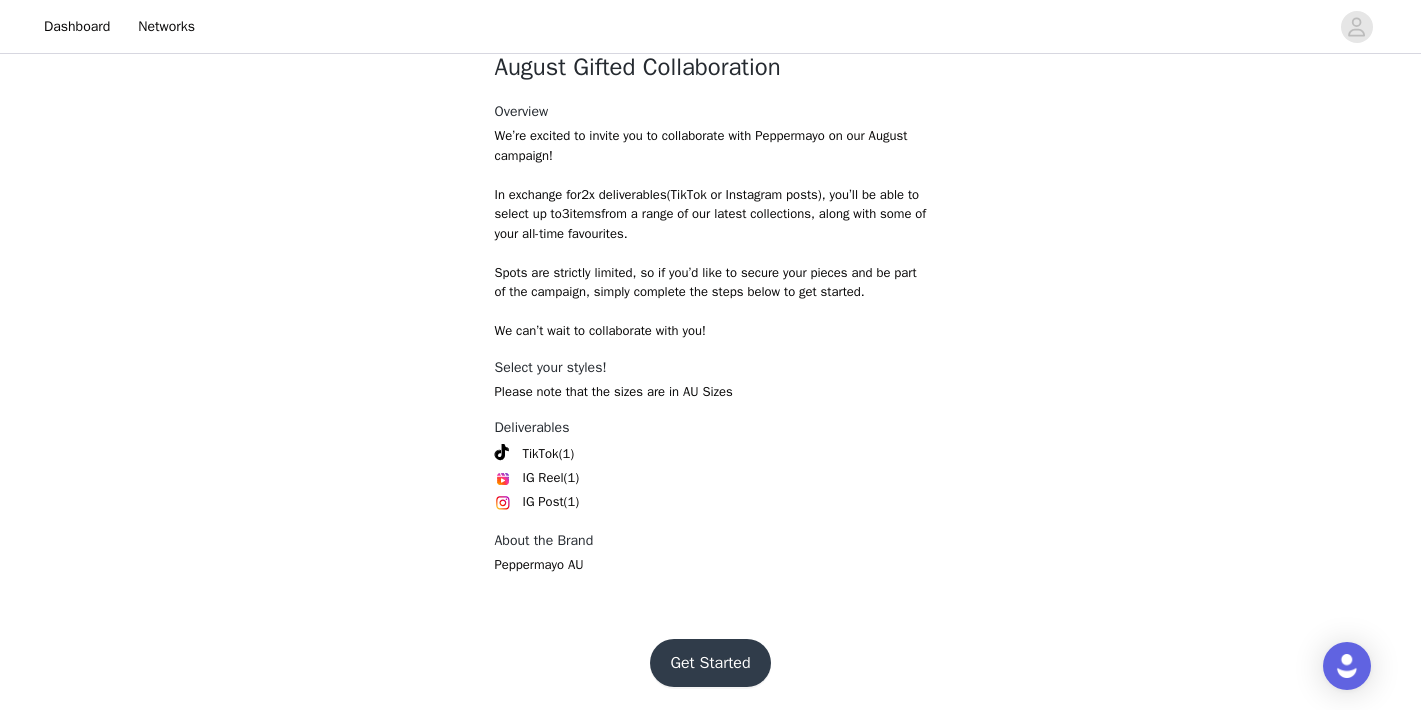 click on "Get Started" at bounding box center [710, 663] 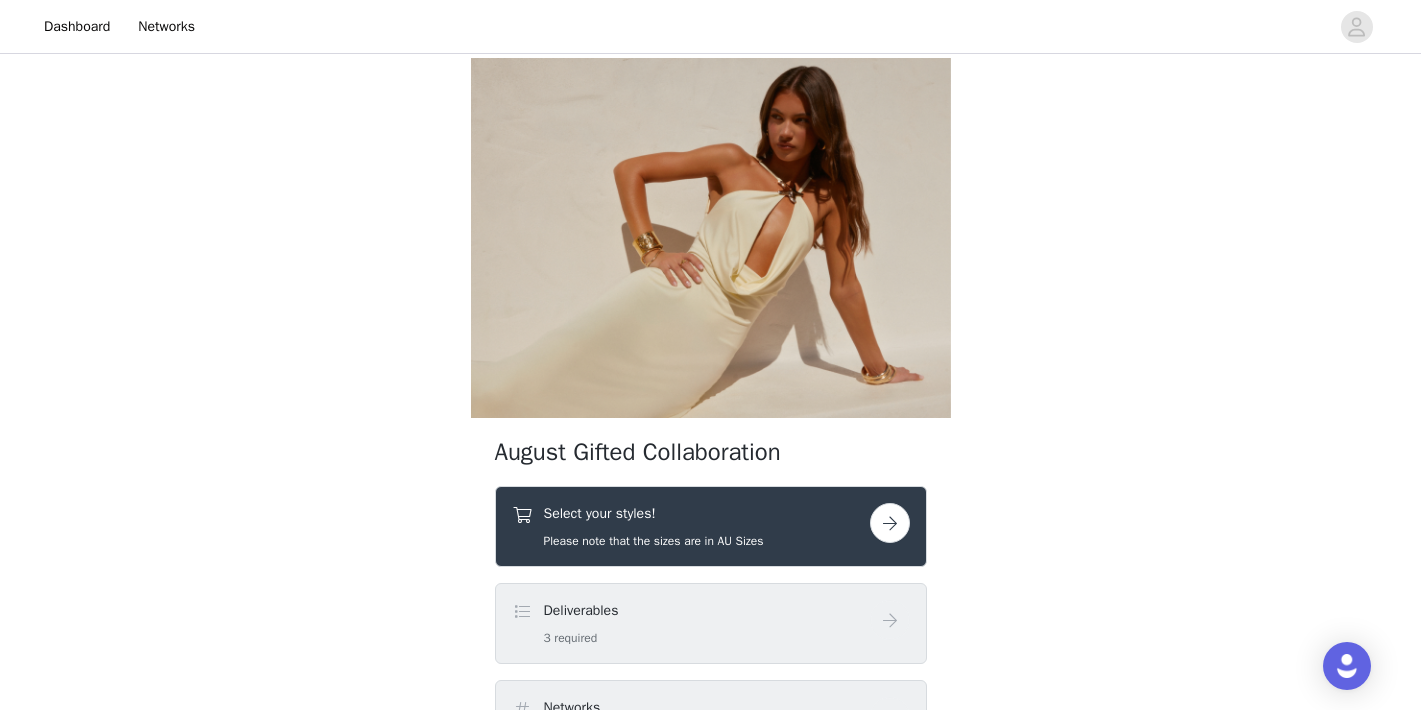 scroll, scrollTop: 249, scrollLeft: 0, axis: vertical 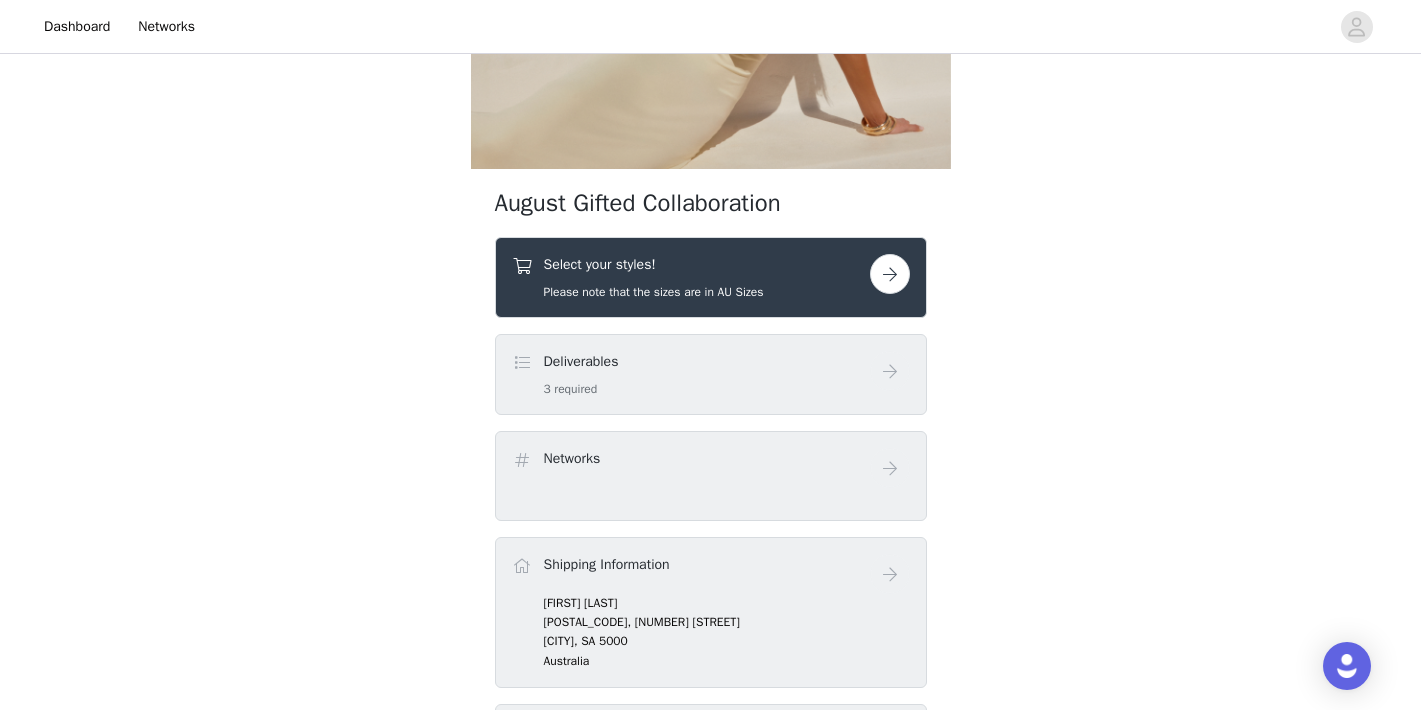 click at bounding box center (890, 274) 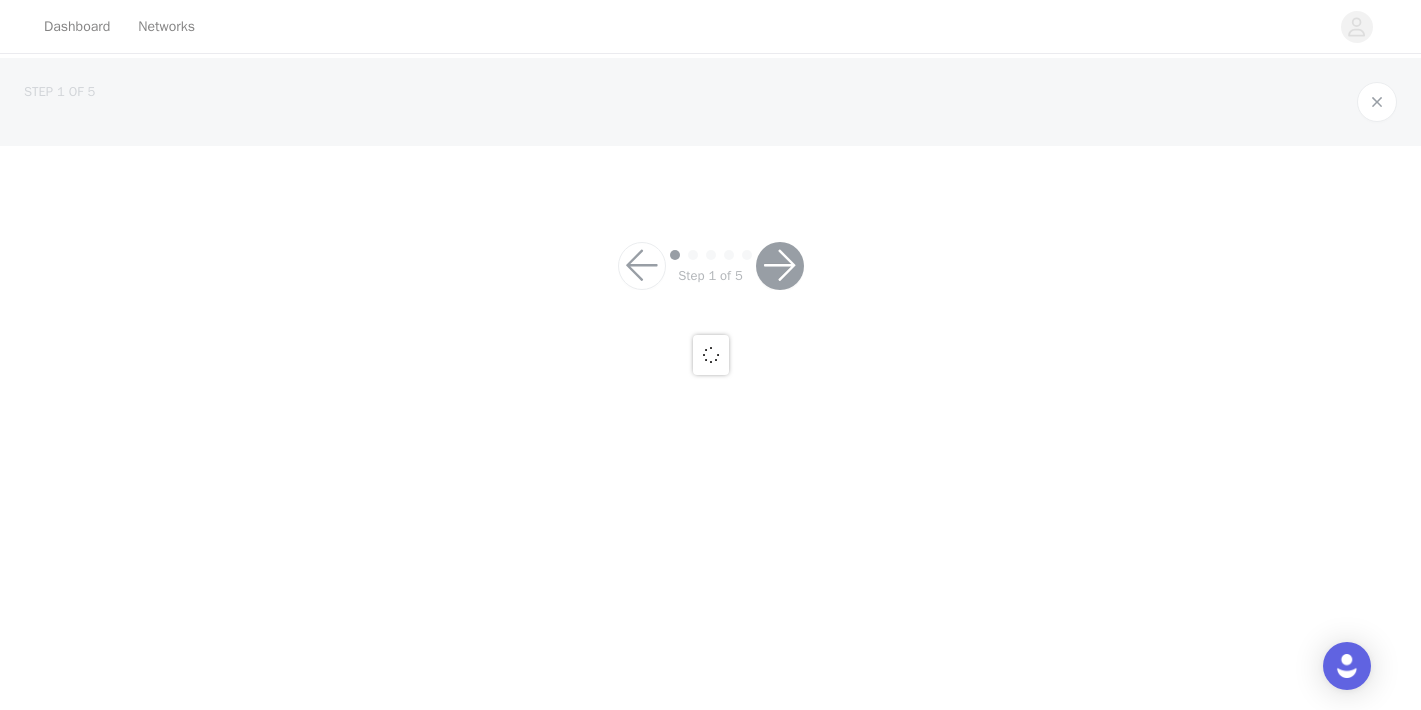 scroll, scrollTop: 0, scrollLeft: 0, axis: both 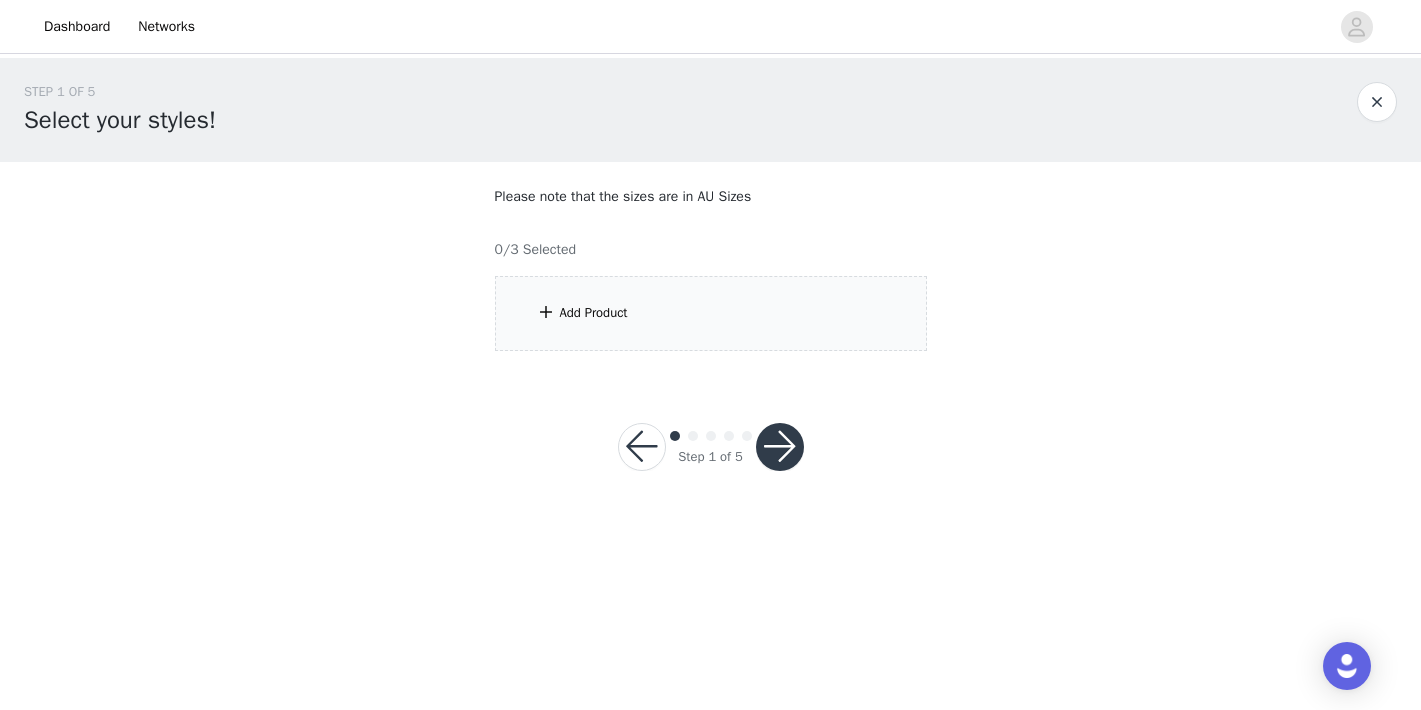 click on "Add Product" at bounding box center (711, 313) 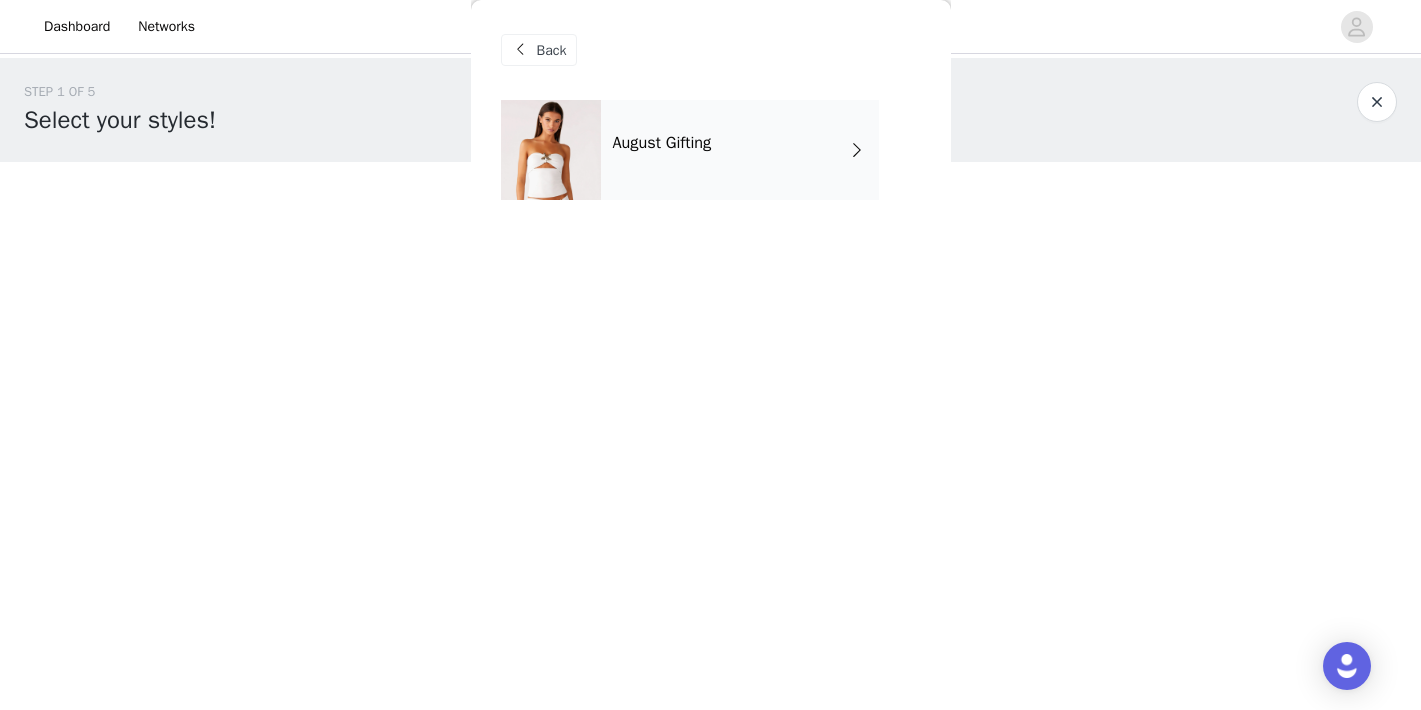click on "August Gifting" at bounding box center [740, 150] 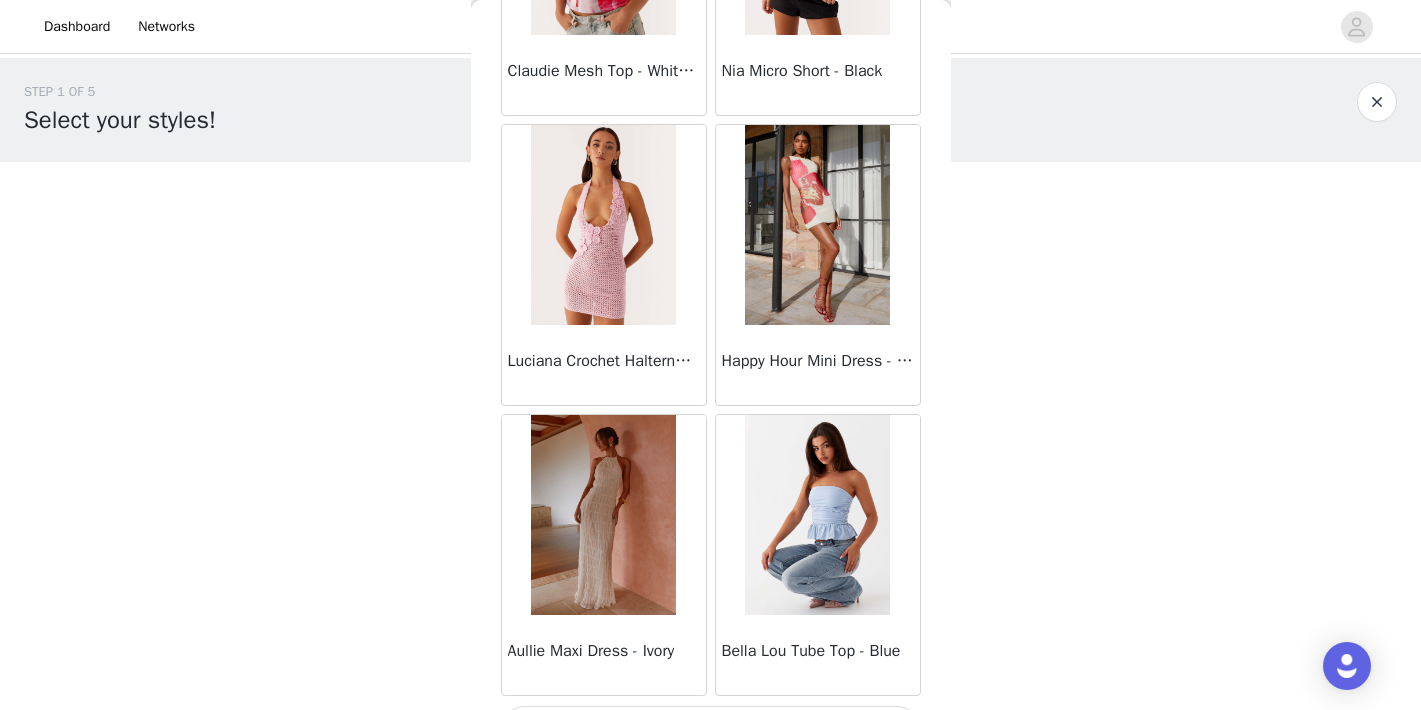 scroll, scrollTop: 2350, scrollLeft: 0, axis: vertical 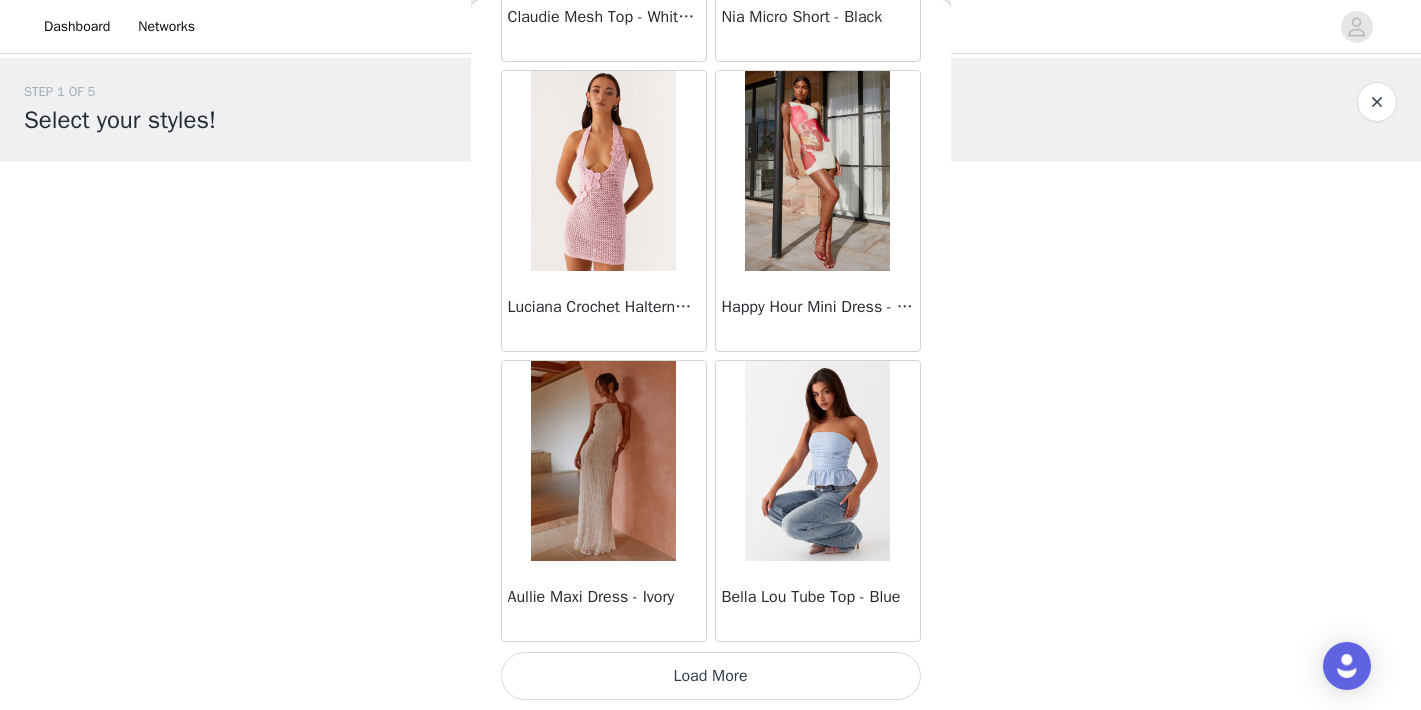 click on "Load More" at bounding box center [711, 676] 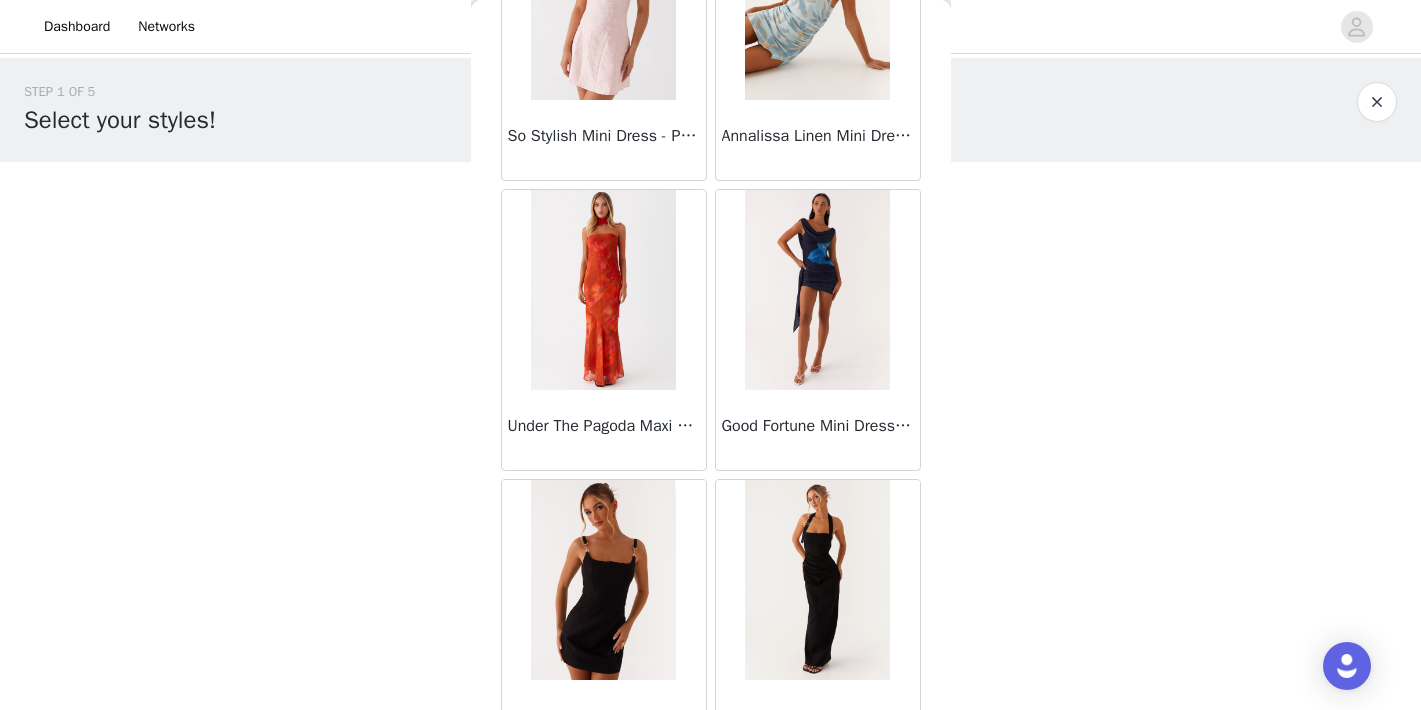 scroll, scrollTop: 5250, scrollLeft: 0, axis: vertical 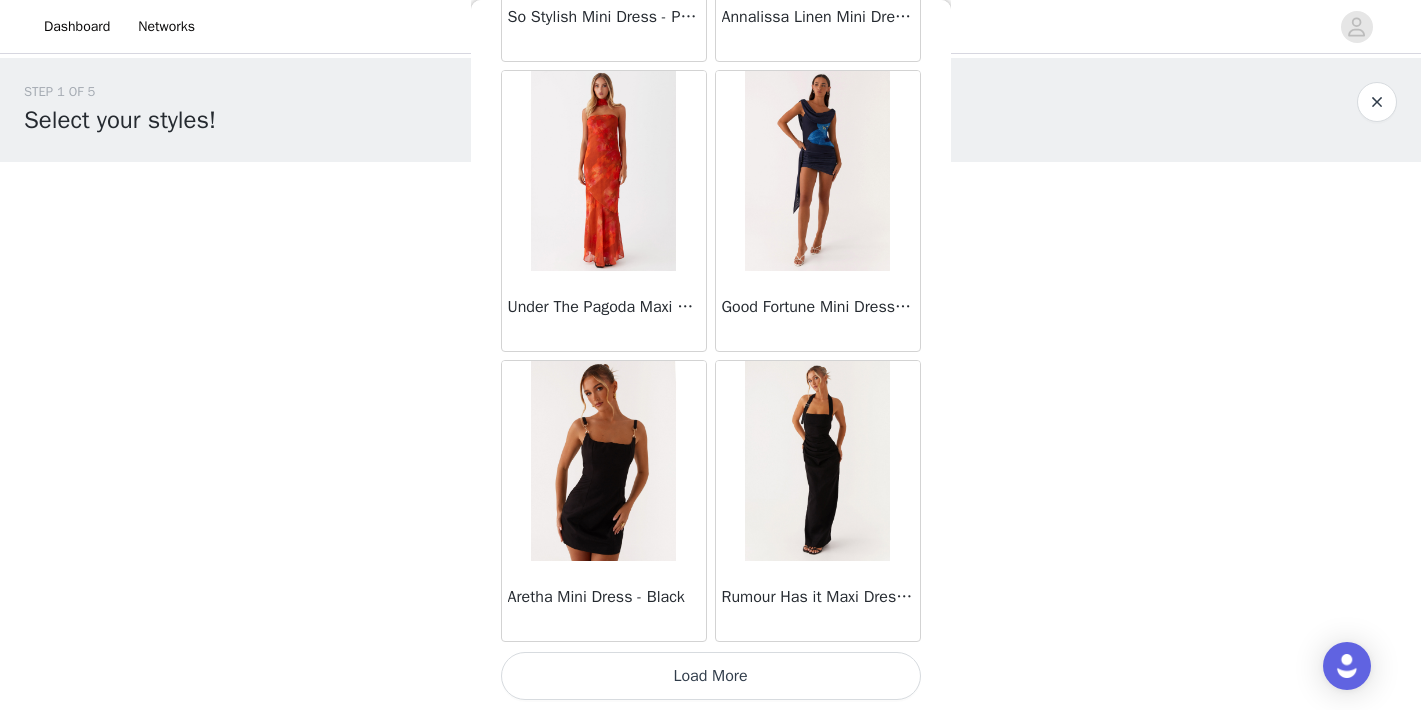 click on "Load More" at bounding box center (711, 676) 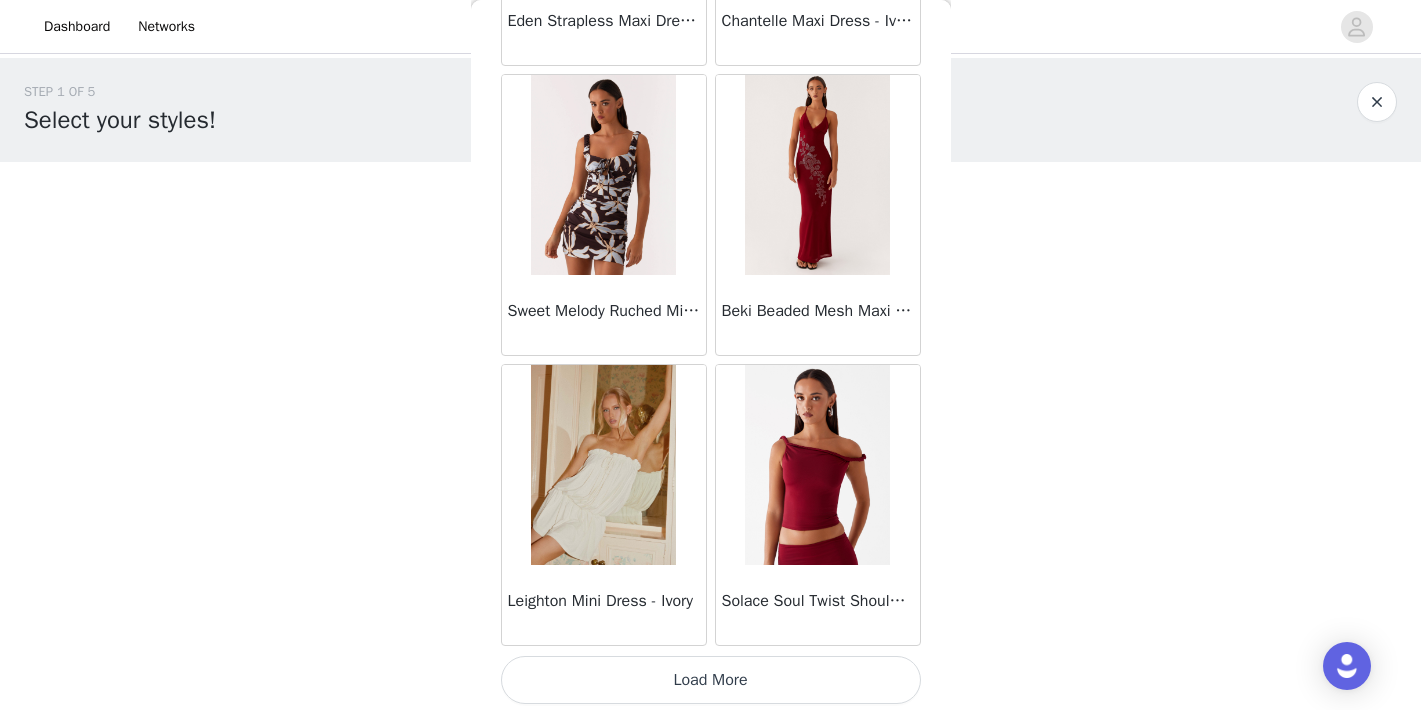 scroll, scrollTop: 8150, scrollLeft: 0, axis: vertical 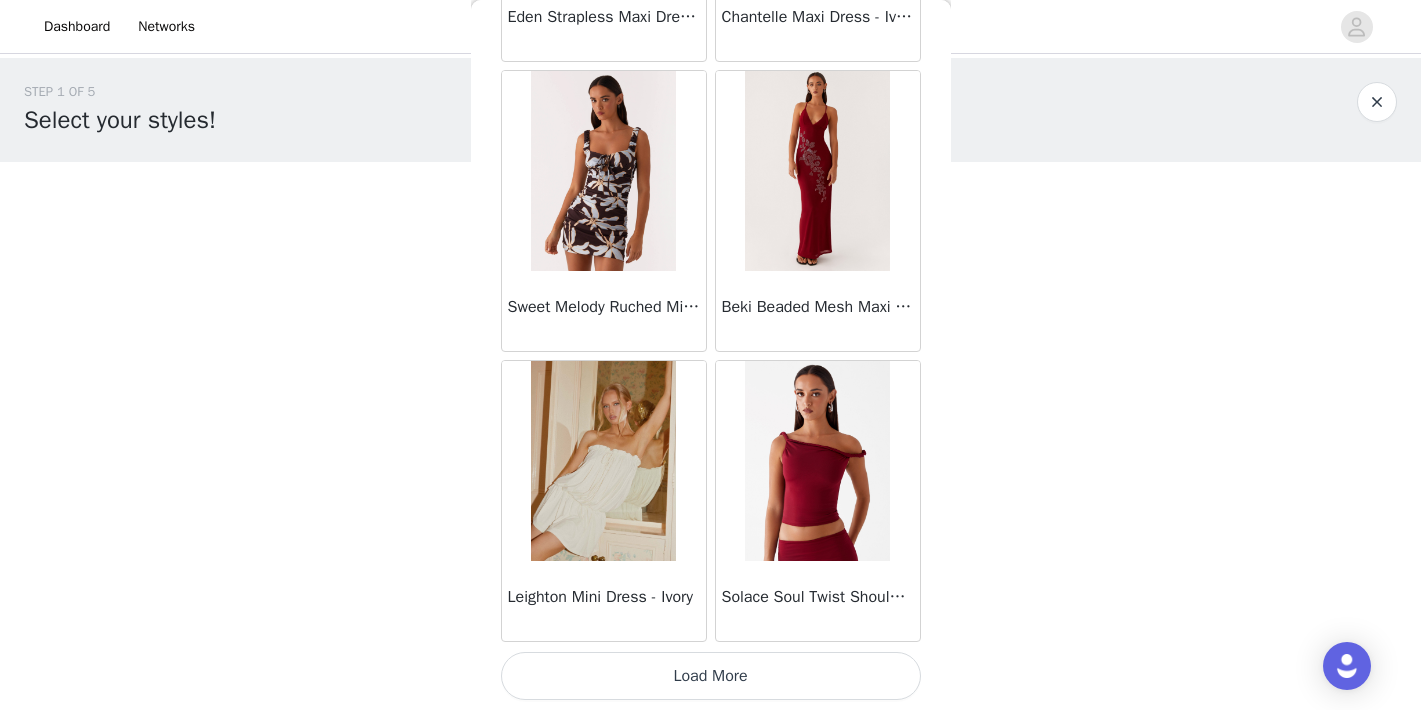 click on "Load More" at bounding box center [711, 676] 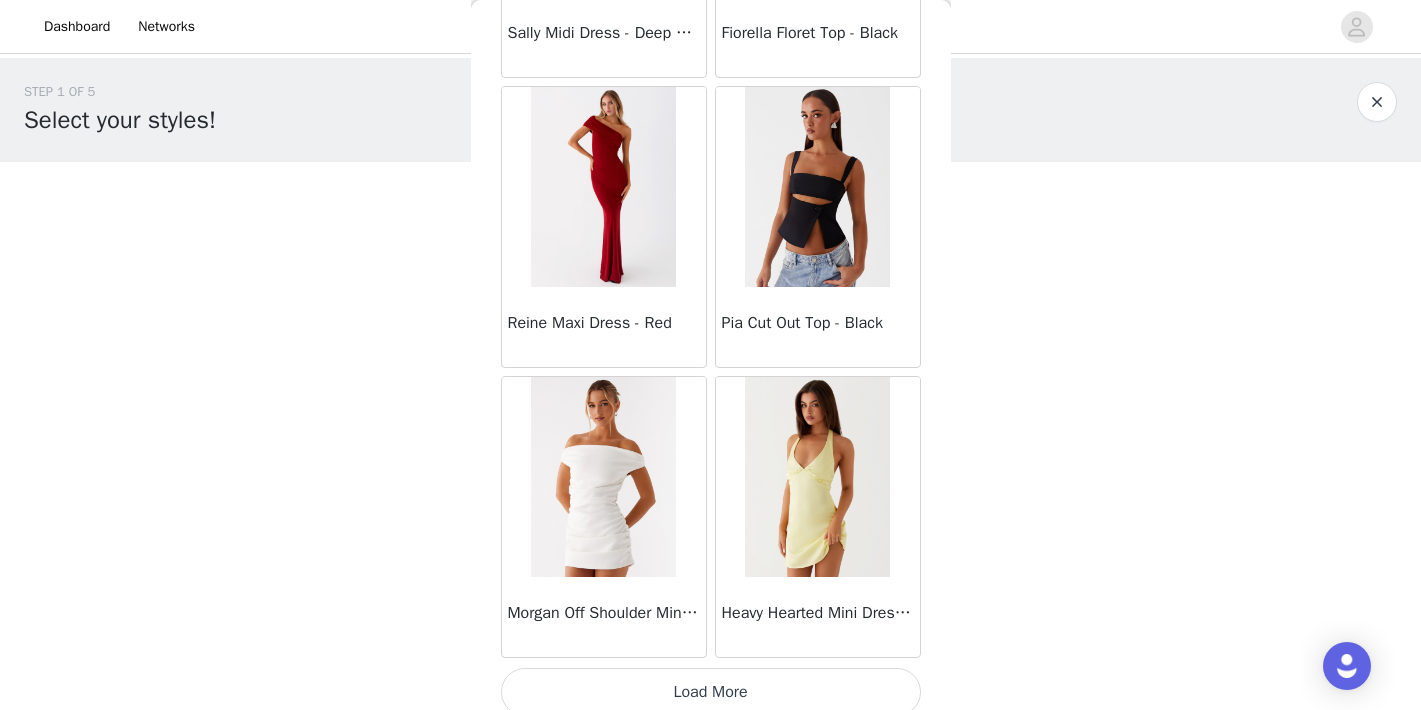 scroll, scrollTop: 11050, scrollLeft: 0, axis: vertical 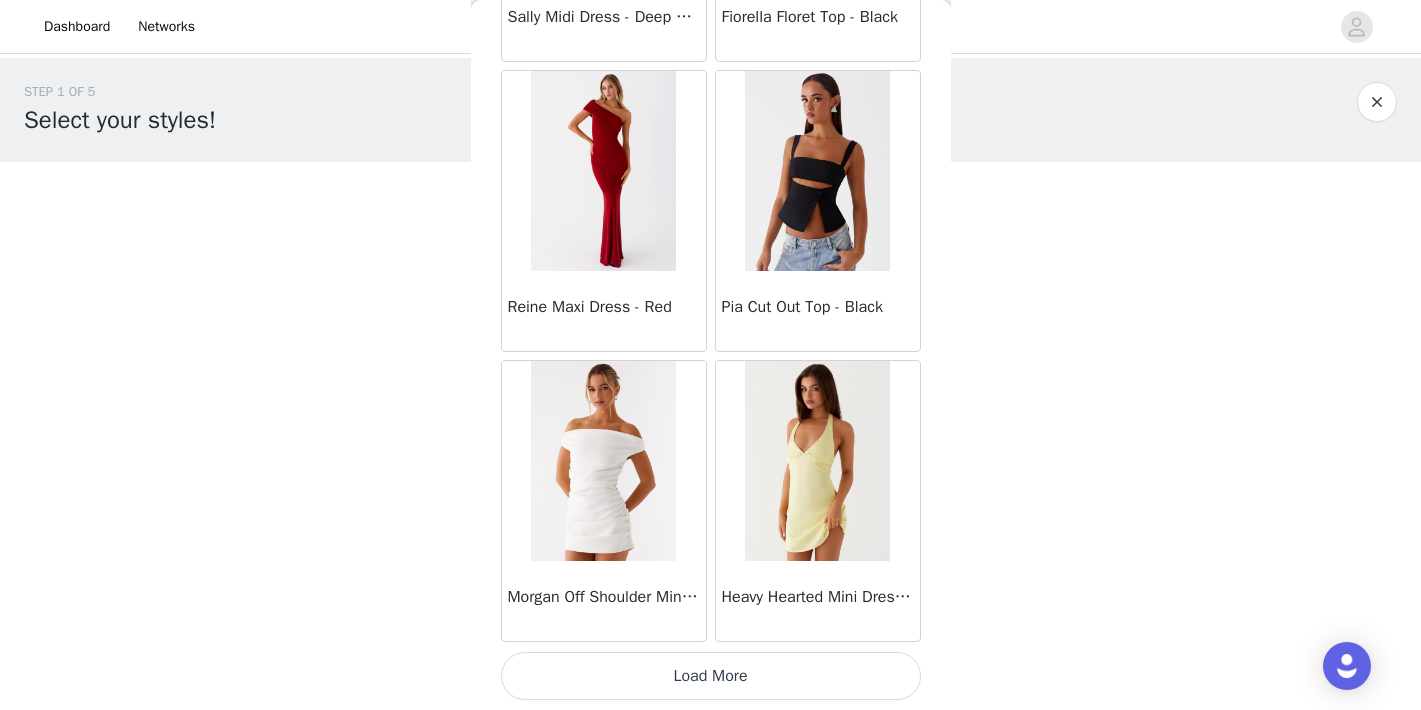 click on "Load More" at bounding box center [711, 676] 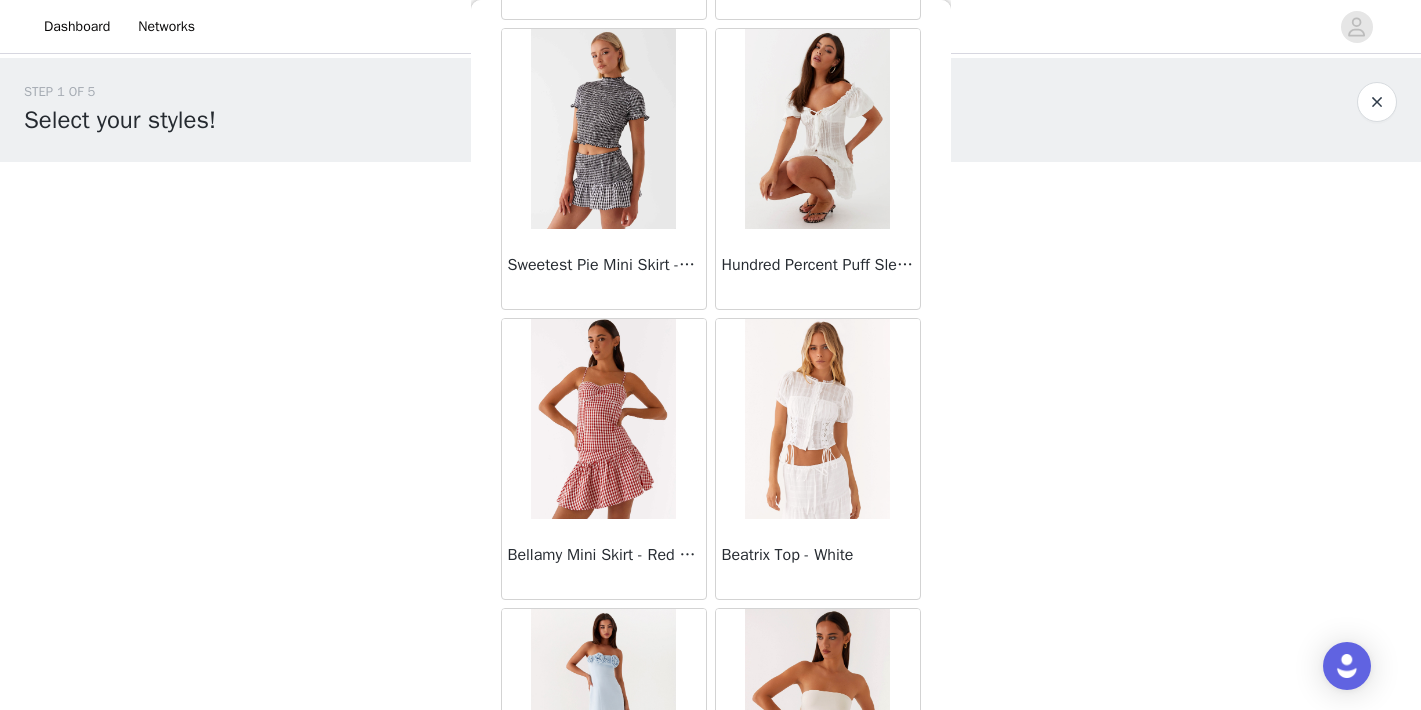 scroll, scrollTop: 12227, scrollLeft: 0, axis: vertical 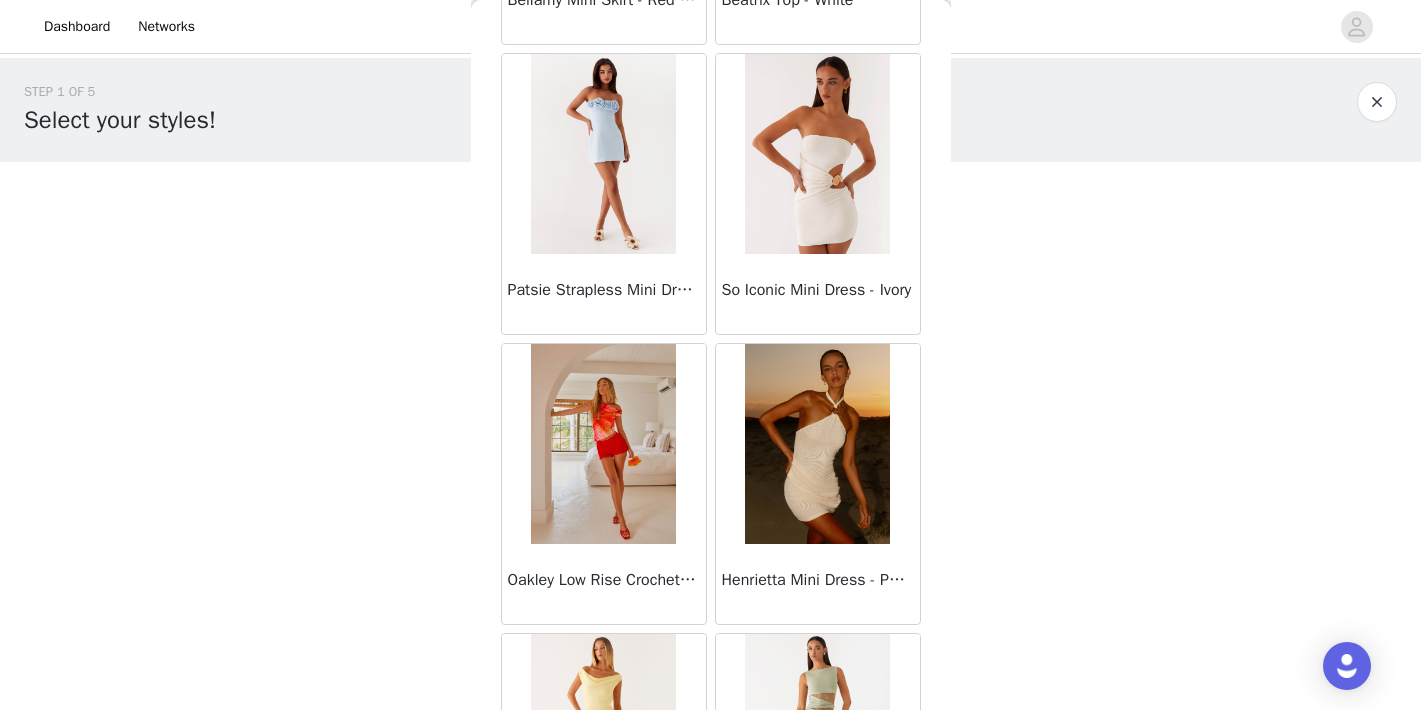 click on "STEP 1 OF 5
Select your styles!
Please note that the sizes are in AU Sizes       0/3 Selected           Add Product       Back       Sweetpea Mini Dress - Yellow       Manifest Mini Dress - Amber       Raquel Off Shoulder Long Sleeve Top - Pink       Julianna Linen Mini Dress - Black       Radiate Halterneck Top - Pink       Arden Mesh Mini Dress - White       Cheryl Bustier Halter Top - Cherry Red       Under The Pagoda Maxi Dress - Deep Red Floral       Sweetest Pie T-Shirt - Black Gingham       That Girl Maxi Dress - Pink       Peppermayo Exclusive Heavy Hearted Mini - Black       Songbird Maxi Dress - Blue Black Floral       Viviana Mini Dress - Lavender       Eden Strapless Maxi Dress - Navy       Claudie Mesh Top - White Pink Lilly       Nia Micro Short - Black       Luciana Crochet Halterneck Mini Dress - Pink       Happy Hour Mini Dress - Yellow       Aullie Maxi Dress - Ivory" at bounding box center (710, 216) 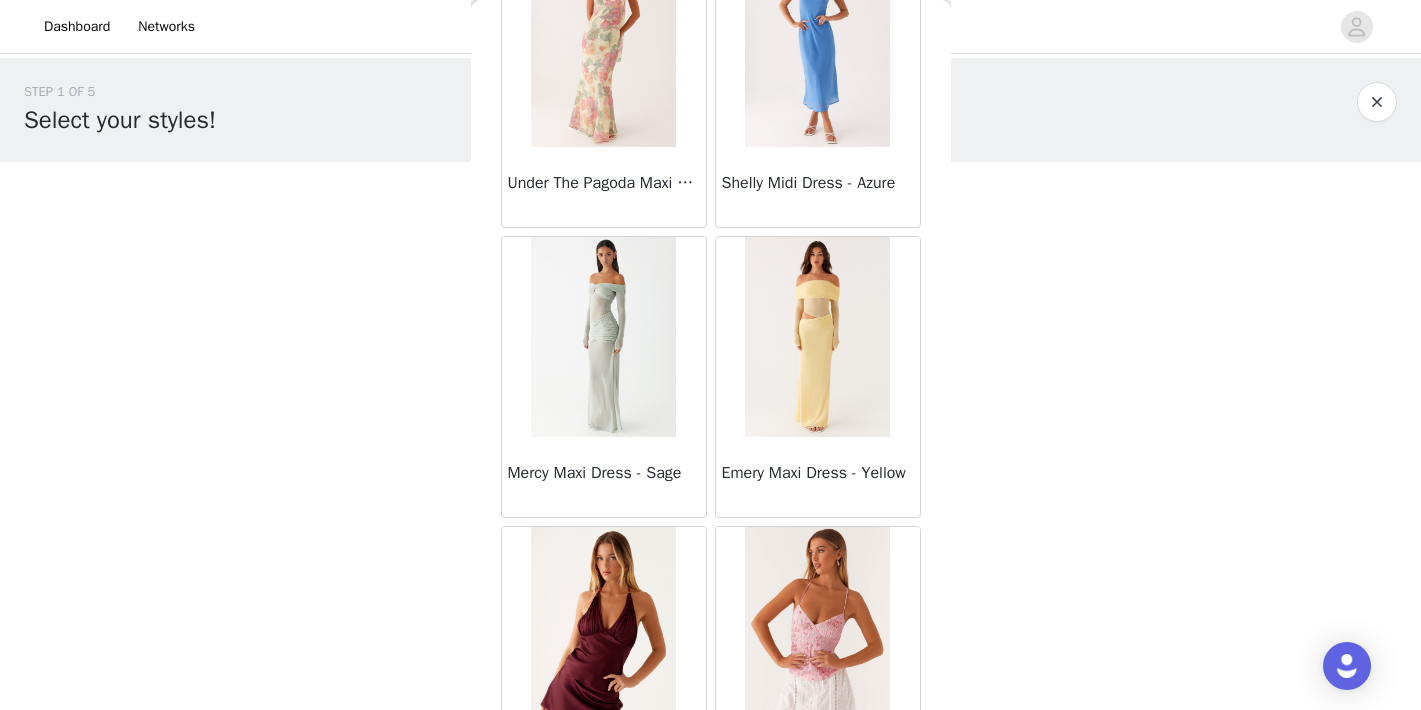 scroll, scrollTop: 13950, scrollLeft: 0, axis: vertical 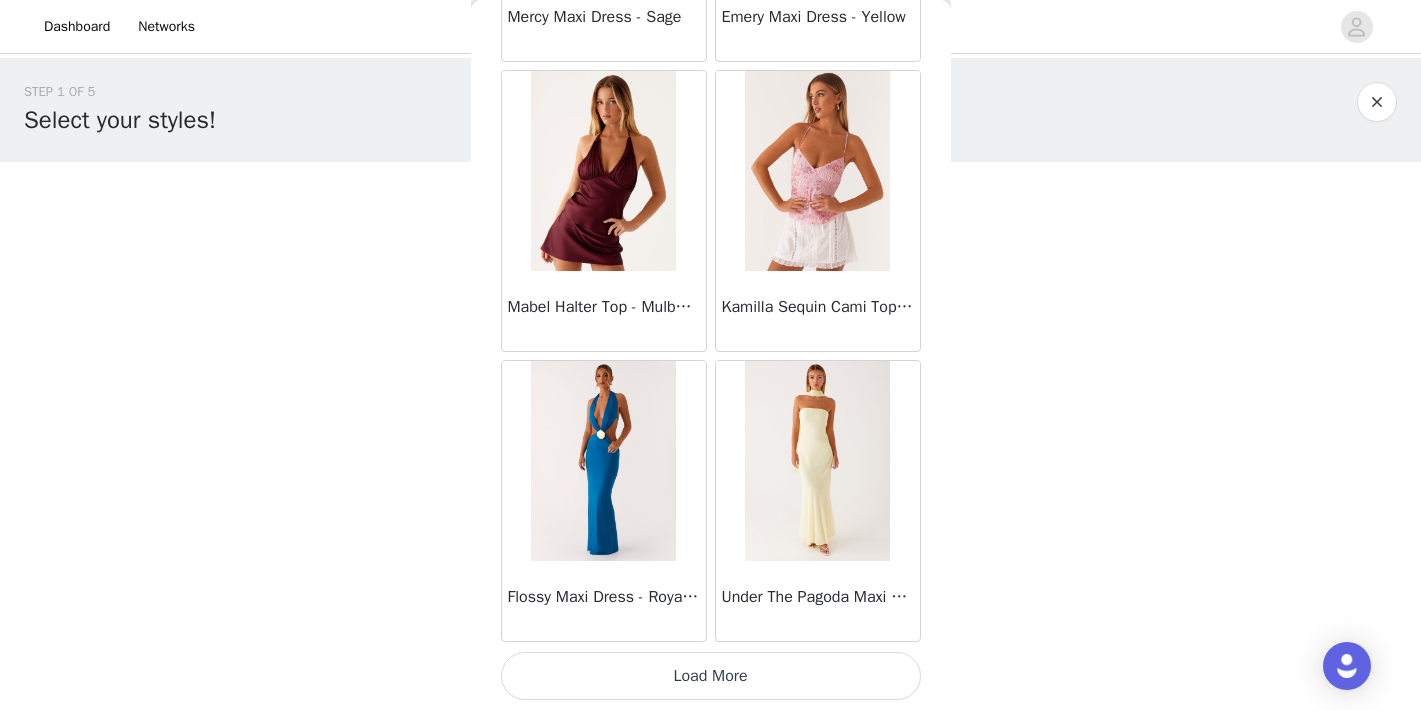 click on "Load More" at bounding box center (711, 676) 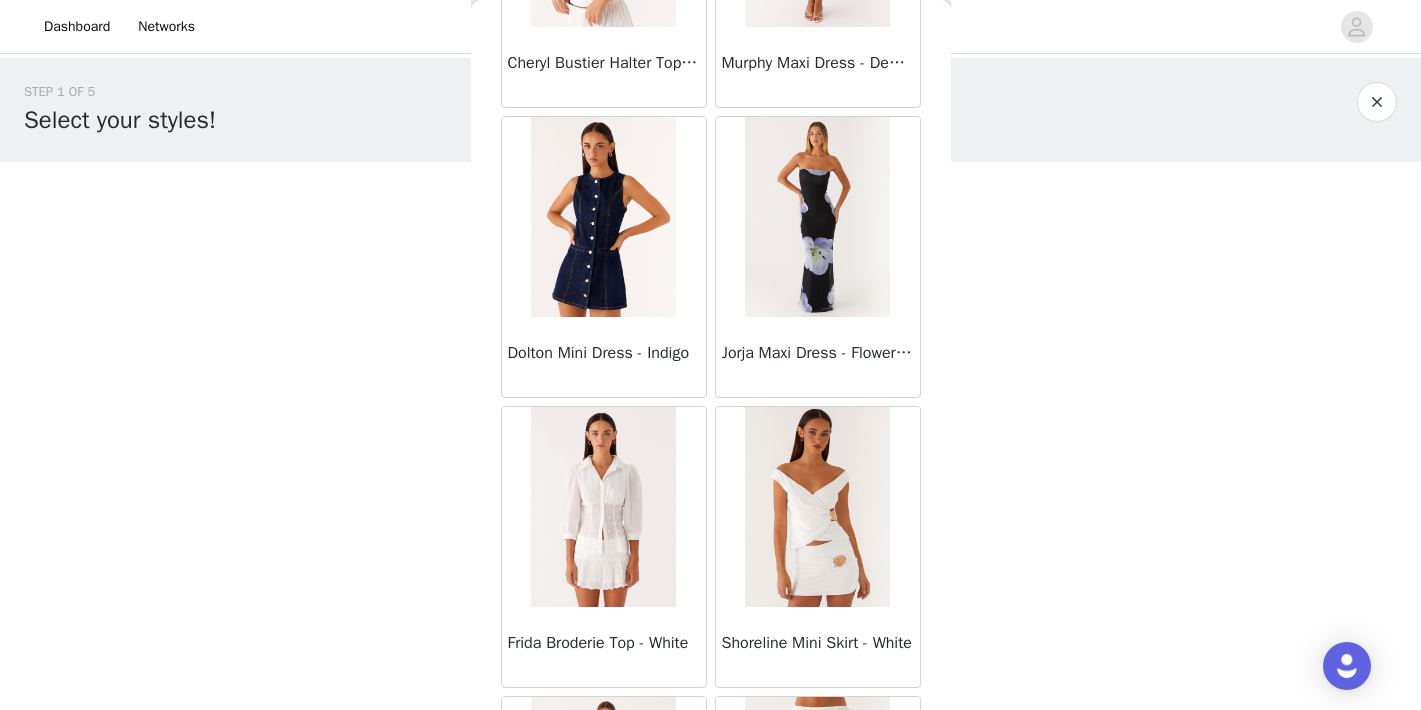 scroll, scrollTop: 15645, scrollLeft: 0, axis: vertical 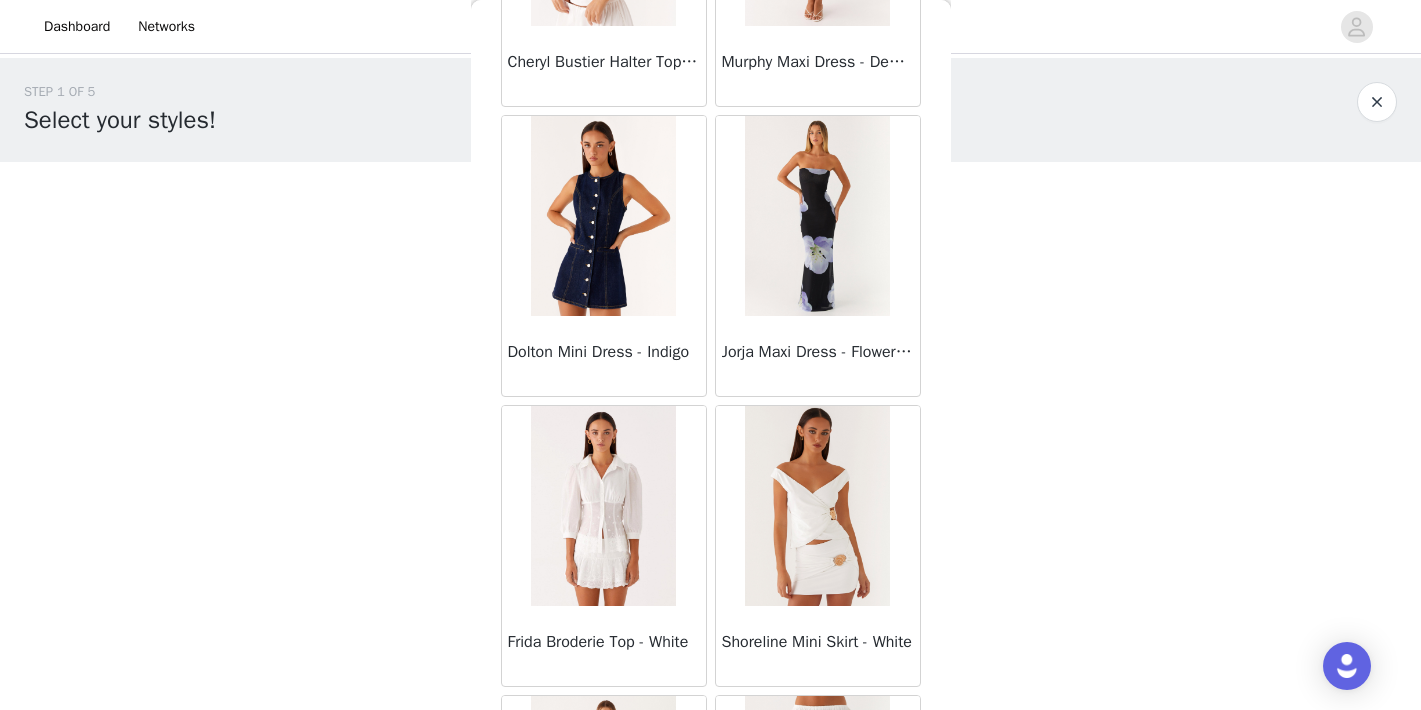 click on "STEP 1 OF 5
Select your styles!
Please note that the sizes are in AU Sizes       0/3 Selected           Add Product       Back       Sweetpea Mini Dress - Yellow       Manifest Mini Dress - Amber       Raquel Off Shoulder Long Sleeve Top - Pink       Julianna Linen Mini Dress - Black       Radiate Halterneck Top - Pink       Arden Mesh Mini Dress - White       Cheryl Bustier Halter Top - Cherry Red       Under The Pagoda Maxi Dress - Deep Red Floral       Sweetest Pie T-Shirt - Black Gingham       That Girl Maxi Dress - Pink       Peppermayo Exclusive Heavy Hearted Mini - Black       Songbird Maxi Dress - Blue Black Floral       Viviana Mini Dress - Lavender       Eden Strapless Maxi Dress - Navy       Claudie Mesh Top - White Pink Lilly       Nia Micro Short - Black       Luciana Crochet Halterneck Mini Dress - Pink       Happy Hour Mini Dress - Yellow       Aullie Maxi Dress - Ivory" at bounding box center [710, 216] 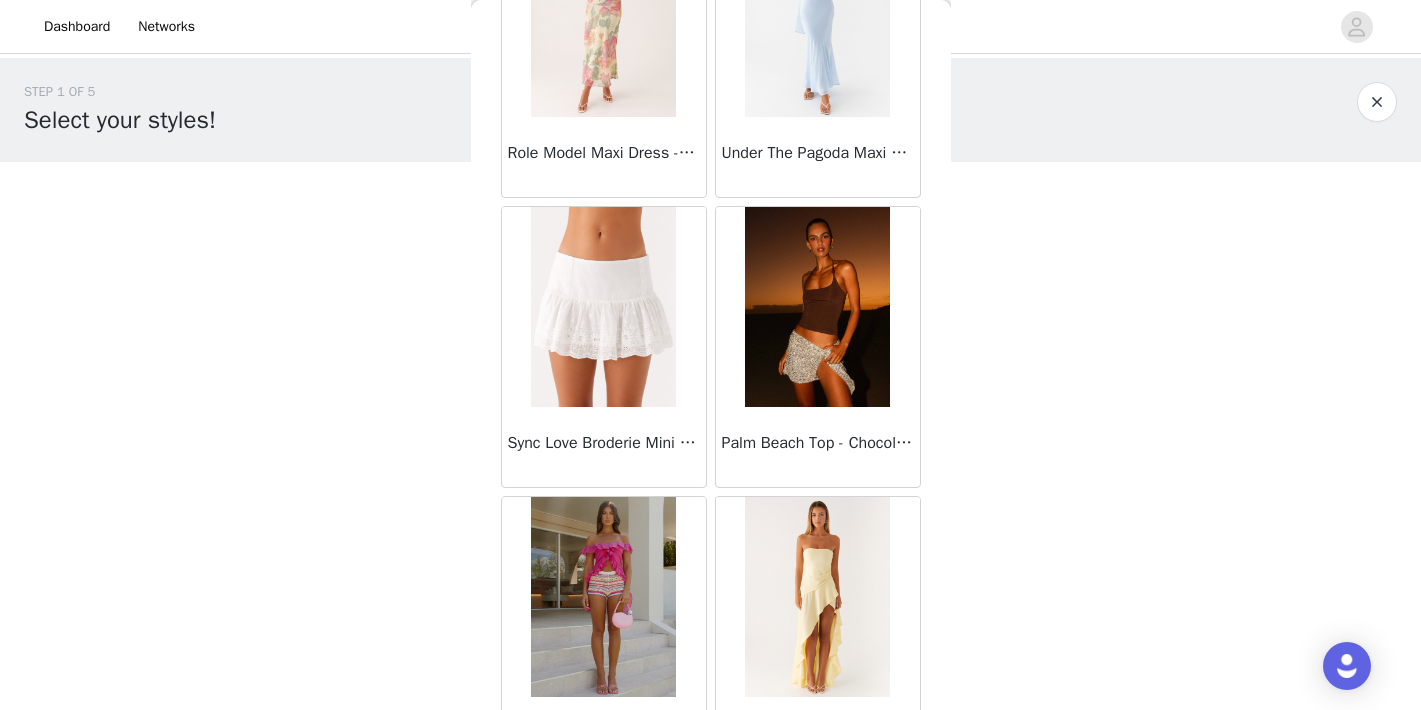 scroll, scrollTop: 16850, scrollLeft: 0, axis: vertical 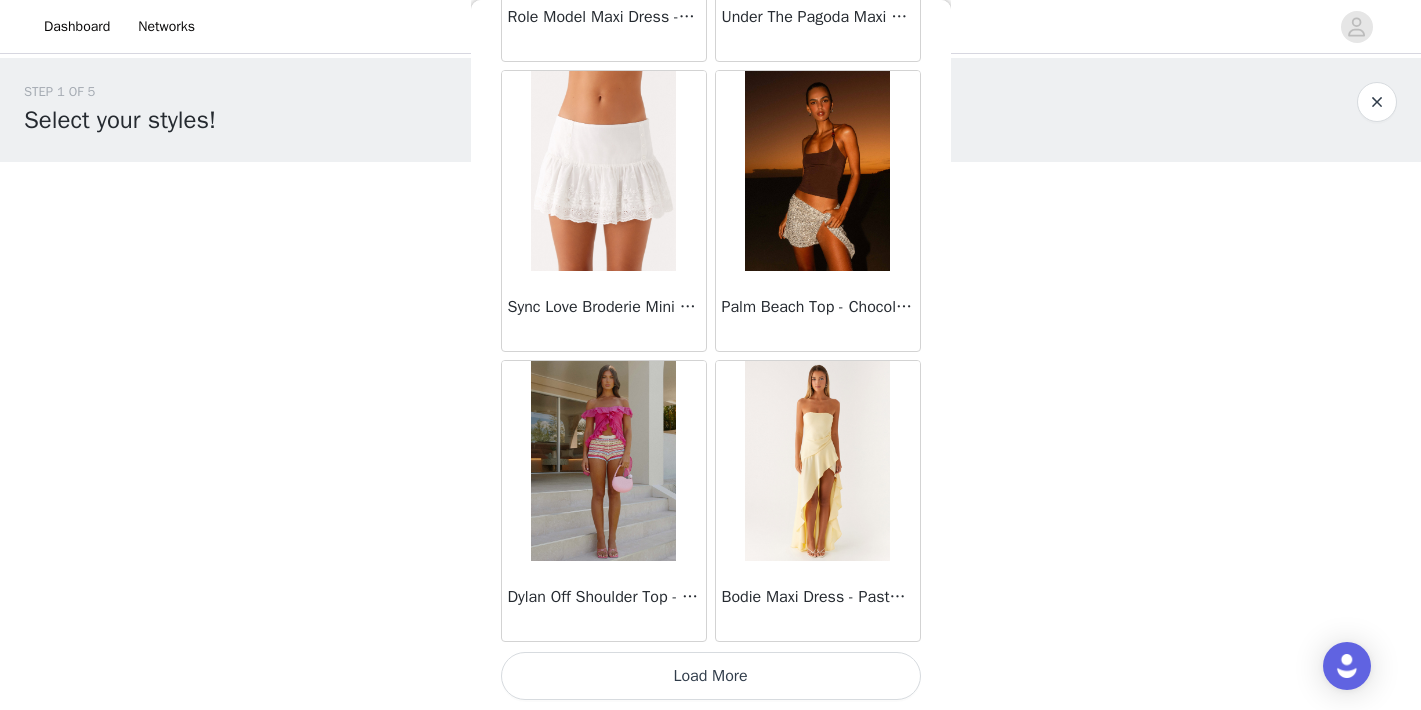 click on "Load More" at bounding box center [711, 676] 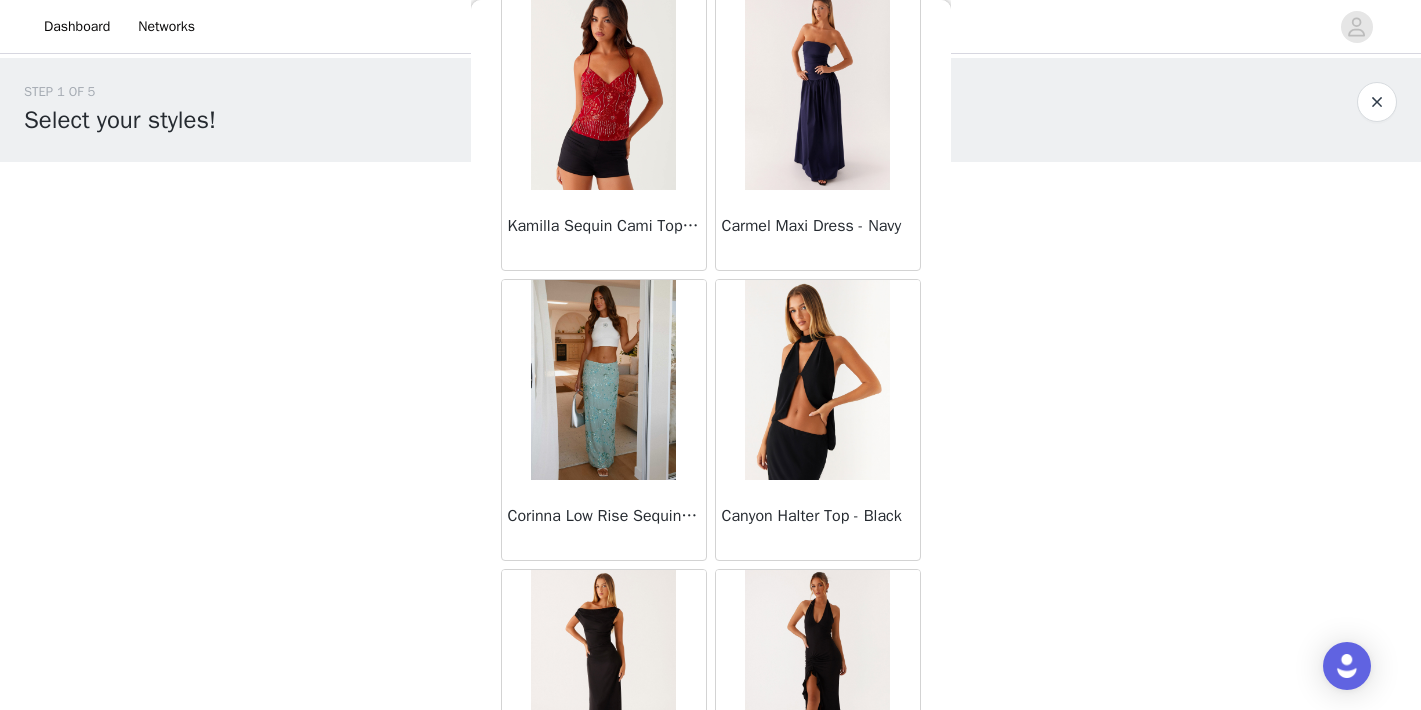 scroll, scrollTop: 17519, scrollLeft: 0, axis: vertical 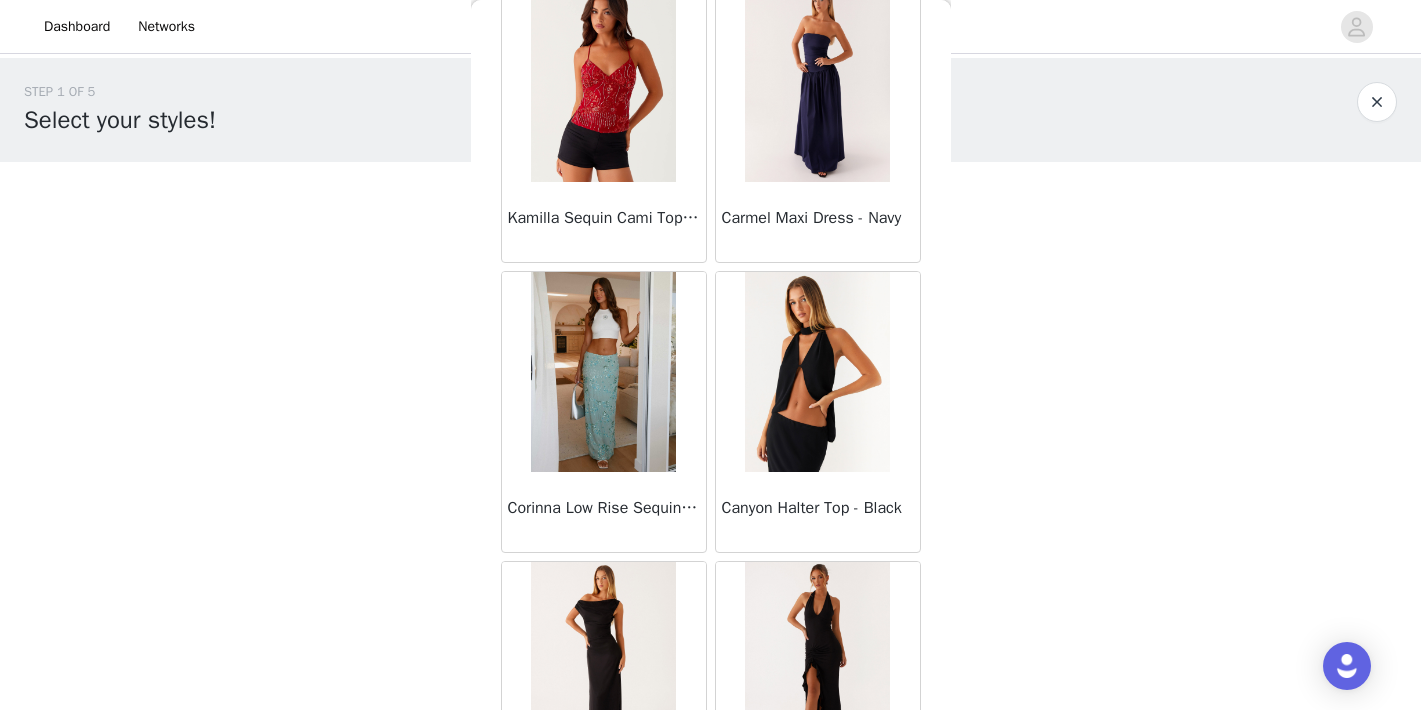 click on "STEP 1 OF 5
Select your styles!
Please note that the sizes are in AU Sizes       0/3 Selected           Add Product       Back       Sweetpea Mini Dress - Yellow       Manifest Mini Dress - Amber       Raquel Off Shoulder Long Sleeve Top - Pink       Julianna Linen Mini Dress - Black       Radiate Halterneck Top - Pink       Arden Mesh Mini Dress - White       Cheryl Bustier Halter Top - Cherry Red       Under The Pagoda Maxi Dress - Deep Red Floral       Sweetest Pie T-Shirt - Black Gingham       That Girl Maxi Dress - Pink       Peppermayo Exclusive Heavy Hearted Mini - Black       Songbird Maxi Dress - Blue Black Floral       Viviana Mini Dress - Lavender       Eden Strapless Maxi Dress - Navy       Claudie Mesh Top - White Pink Lilly       Nia Micro Short - Black       Luciana Crochet Halterneck Mini Dress - Pink       Happy Hour Mini Dress - Yellow       Aullie Maxi Dress - Ivory" at bounding box center (710, 288) 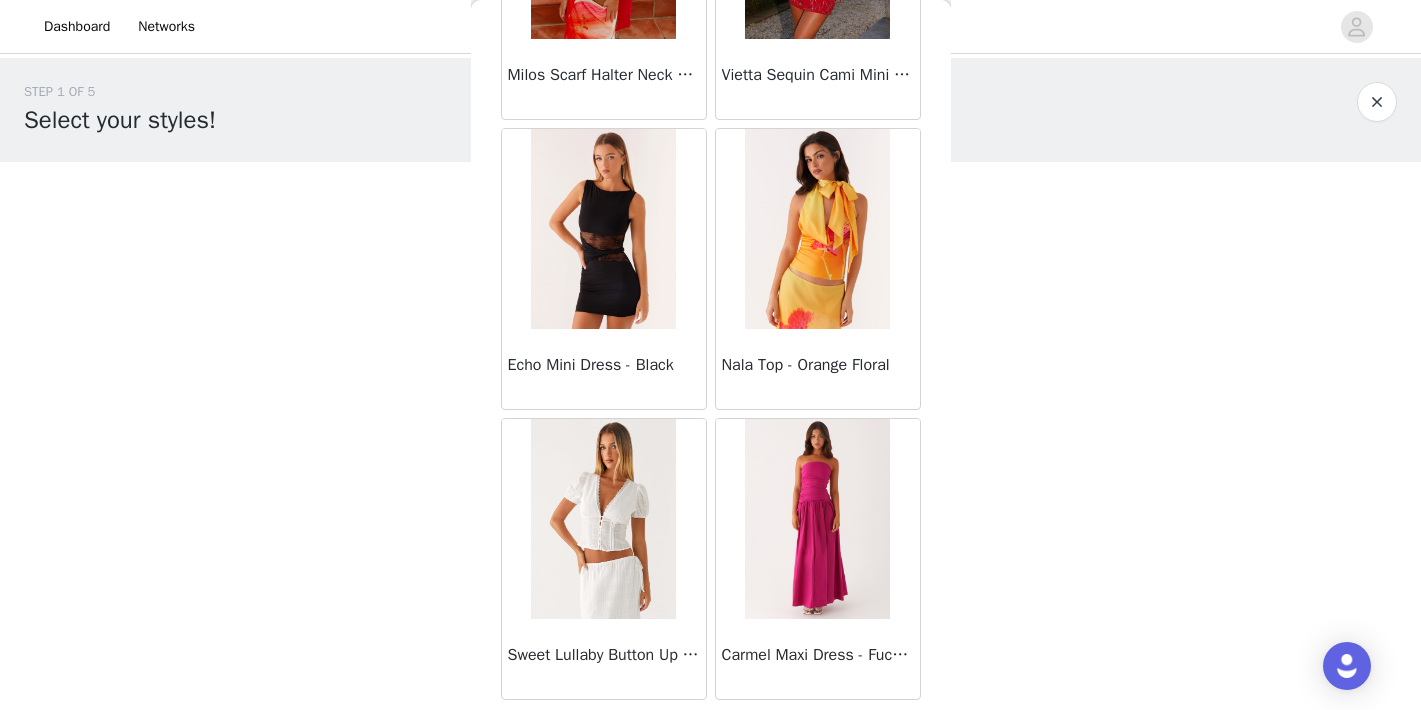 scroll, scrollTop: 19750, scrollLeft: 0, axis: vertical 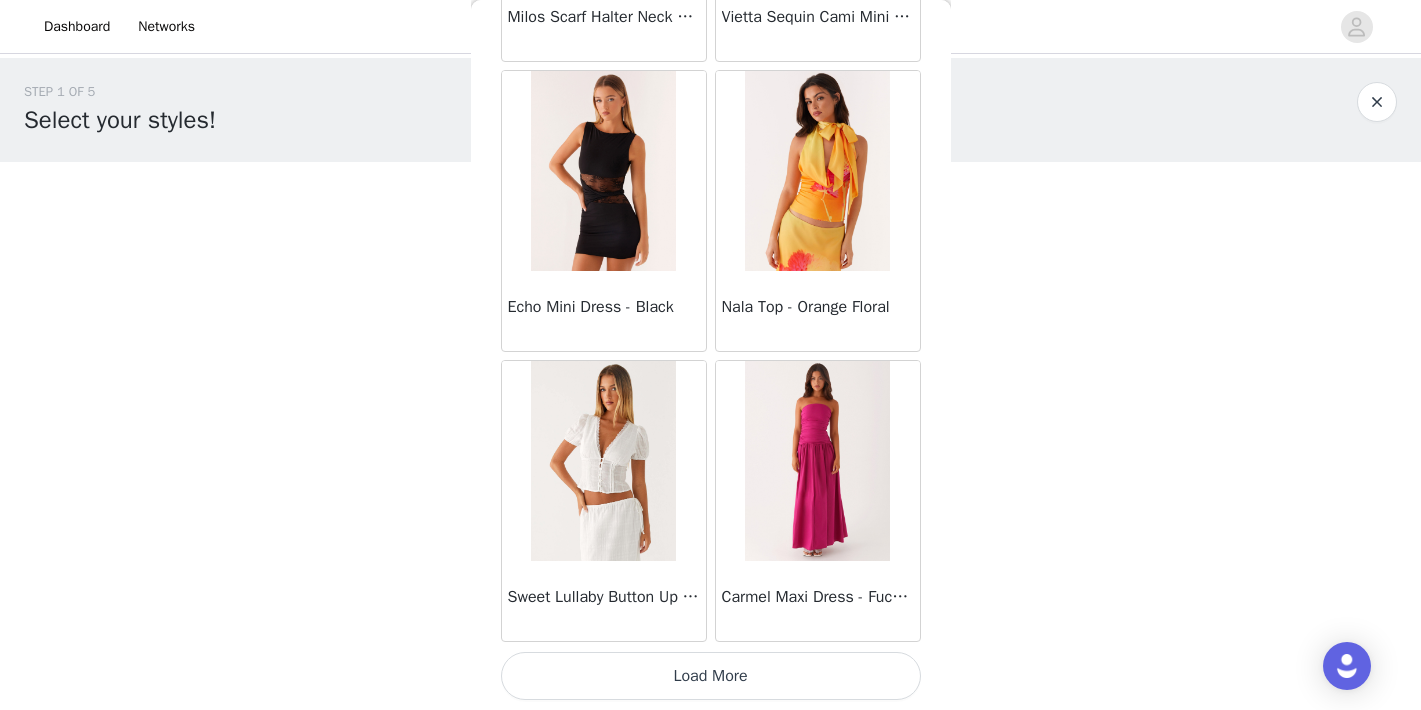 click on "Load More" at bounding box center (711, 676) 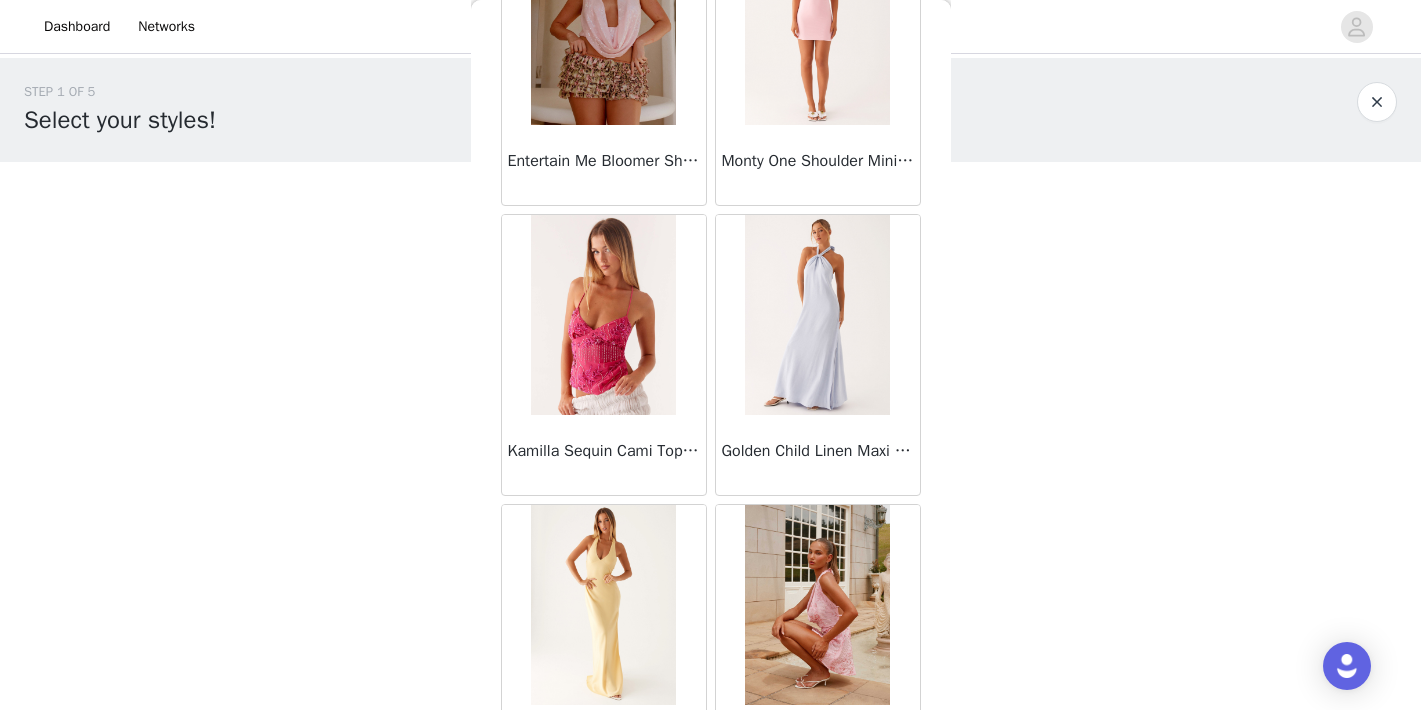 scroll, scrollTop: 22650, scrollLeft: 0, axis: vertical 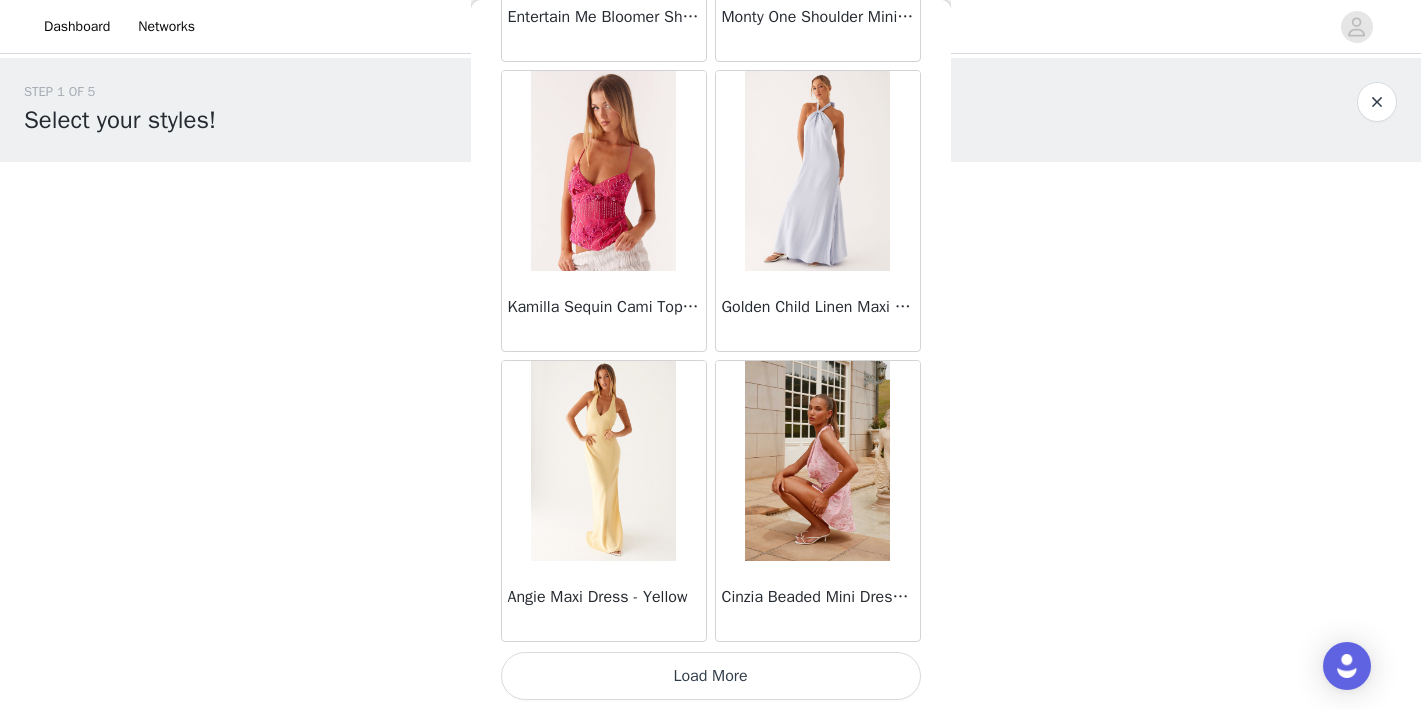 click on "Load More" at bounding box center (711, 676) 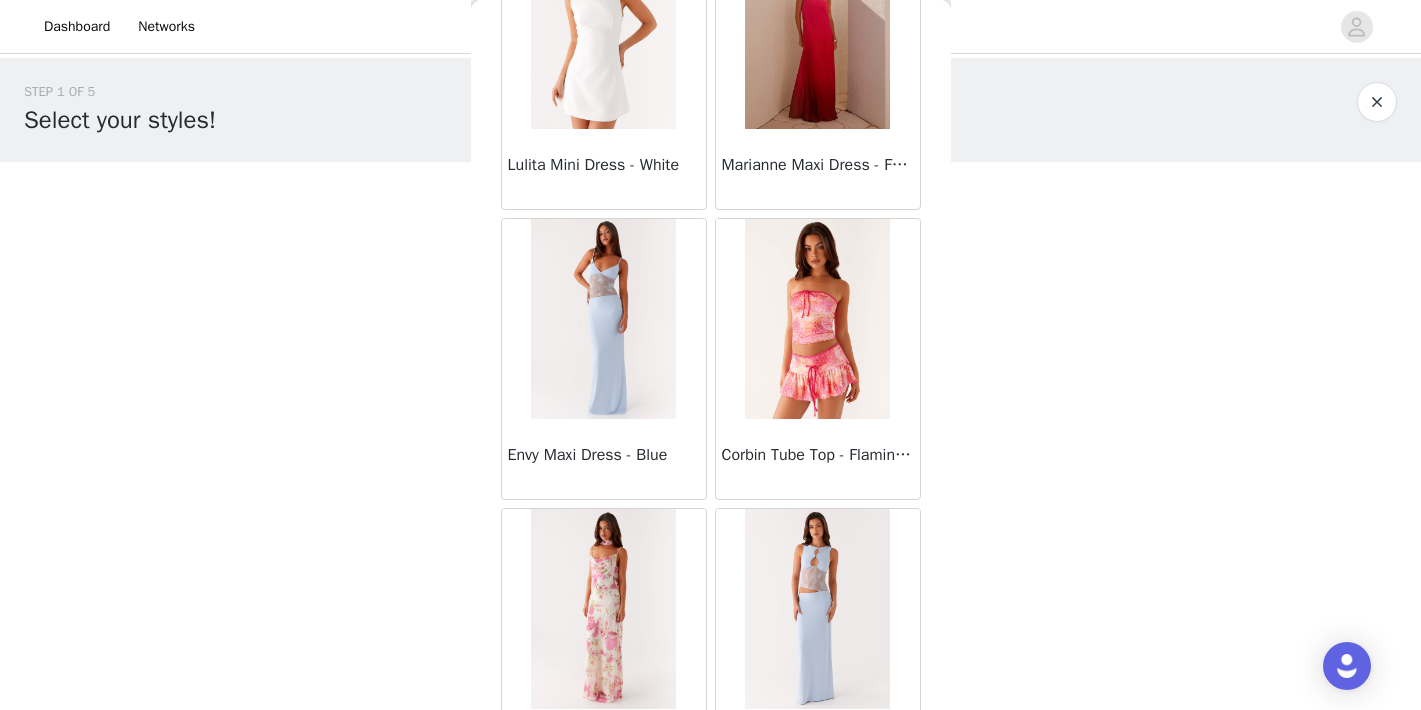 scroll, scrollTop: 25550, scrollLeft: 0, axis: vertical 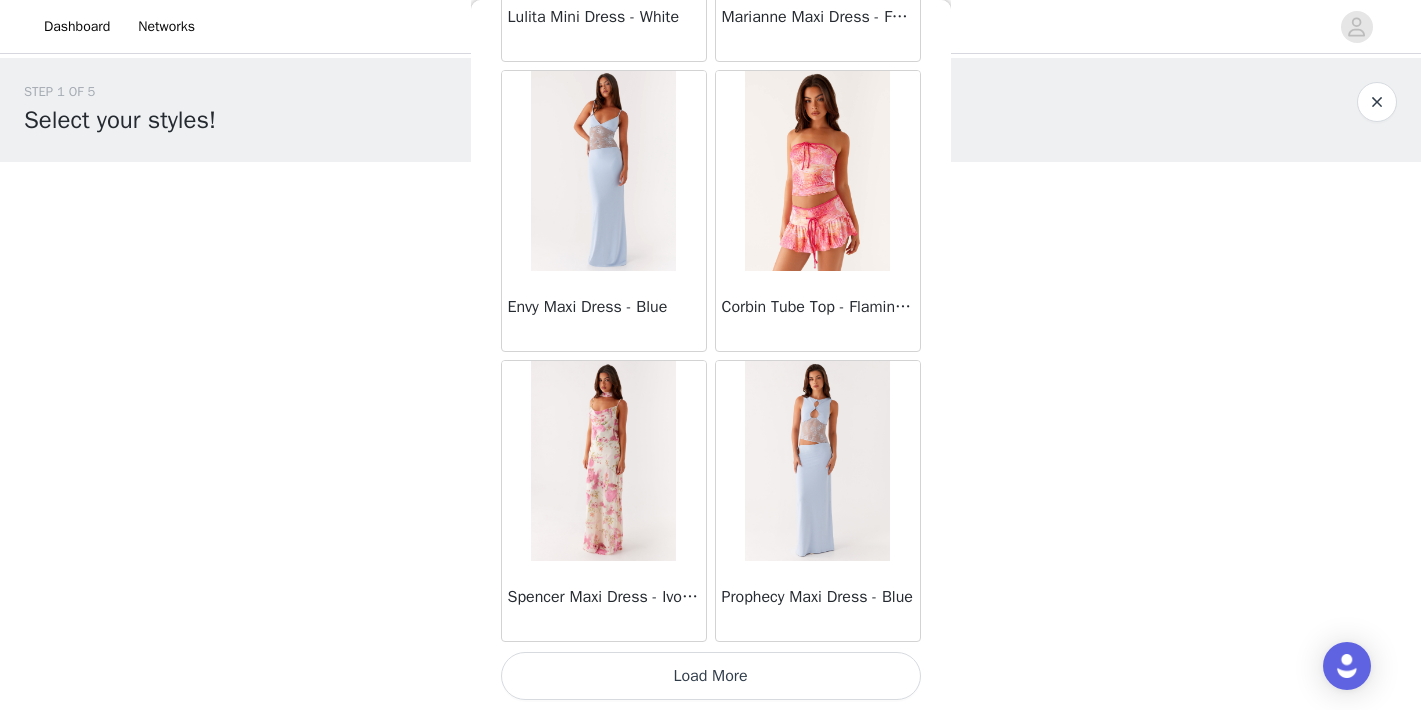 click on "Load More" at bounding box center [711, 676] 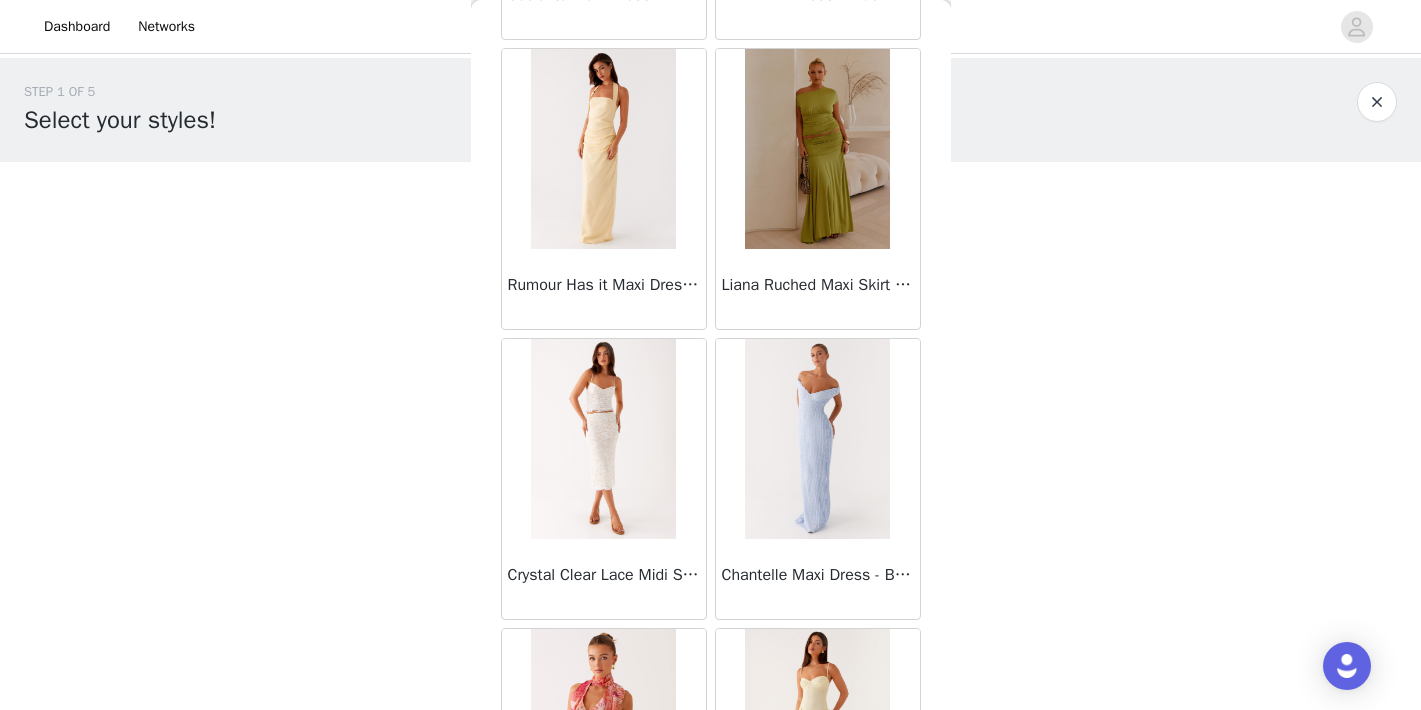 scroll, scrollTop: 26997, scrollLeft: 0, axis: vertical 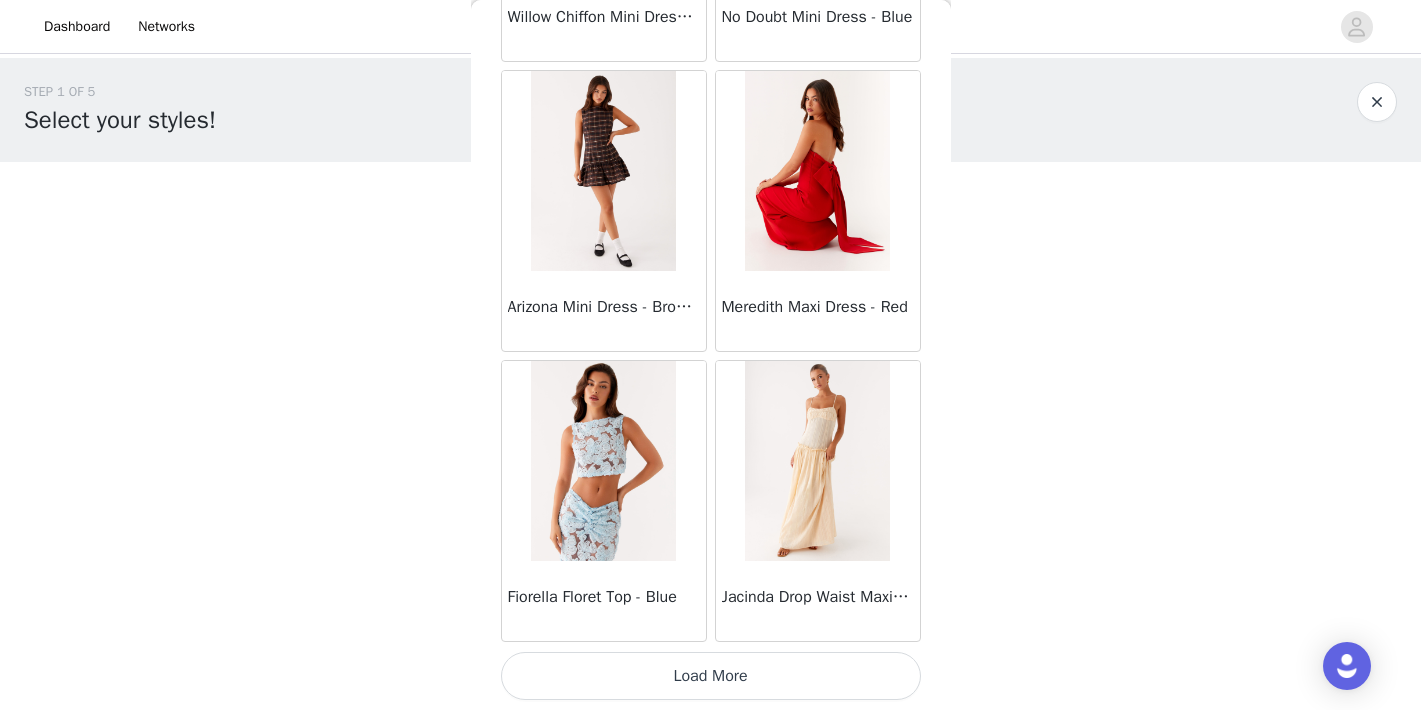 click on "Load More" at bounding box center [711, 676] 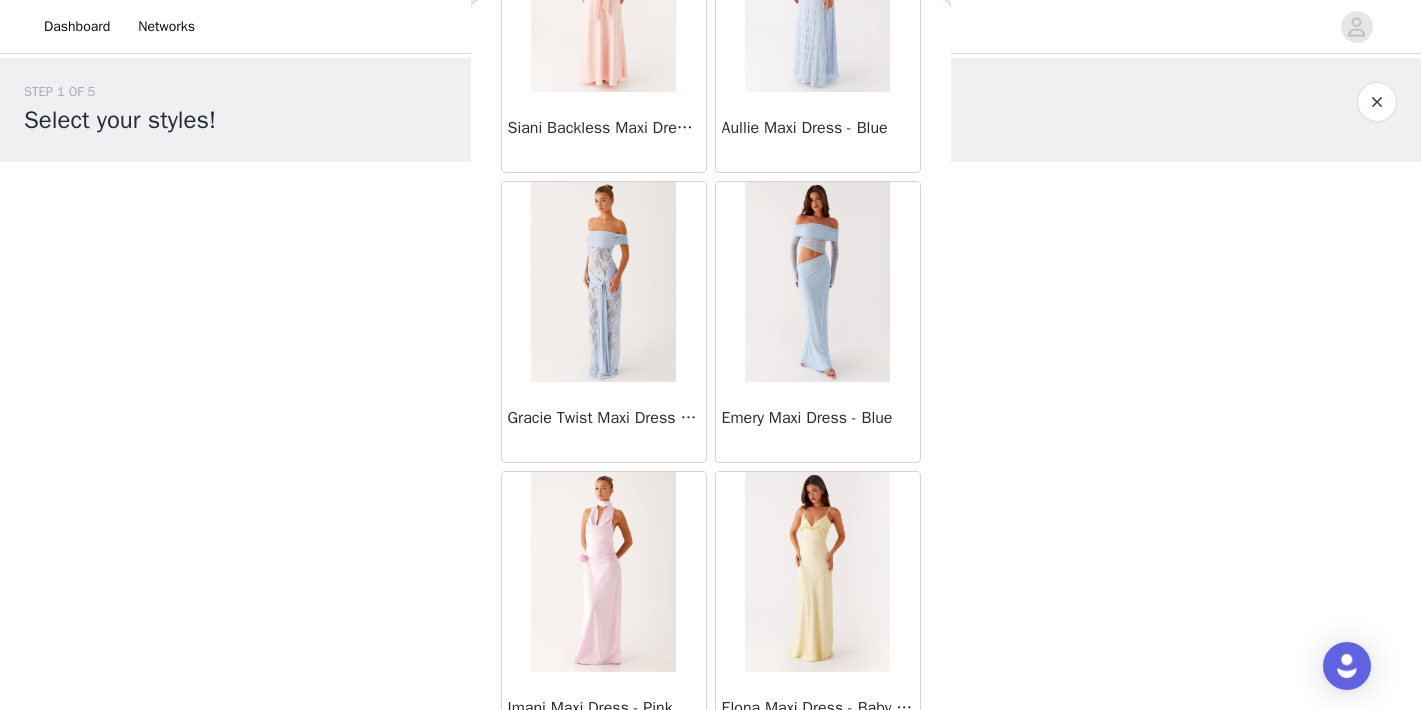 scroll, scrollTop: 31350, scrollLeft: 0, axis: vertical 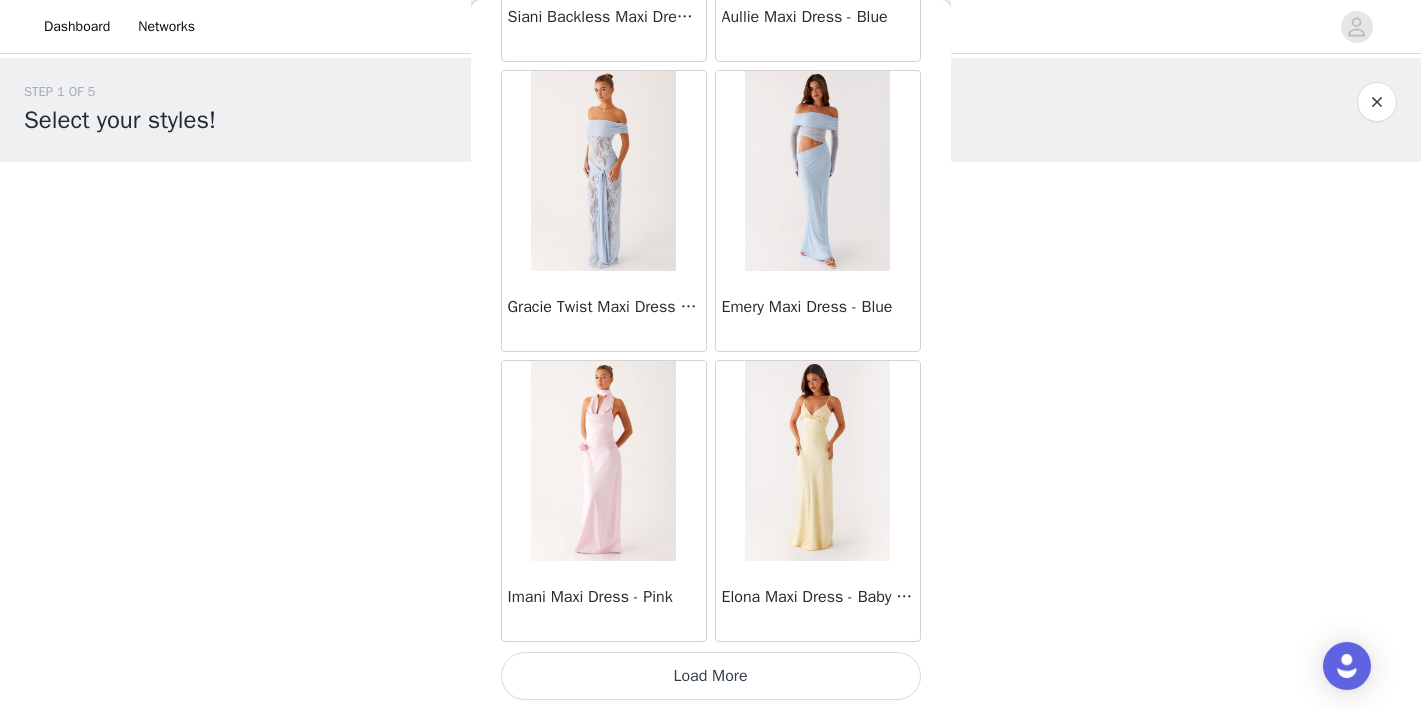 click on "Load More" at bounding box center (711, 676) 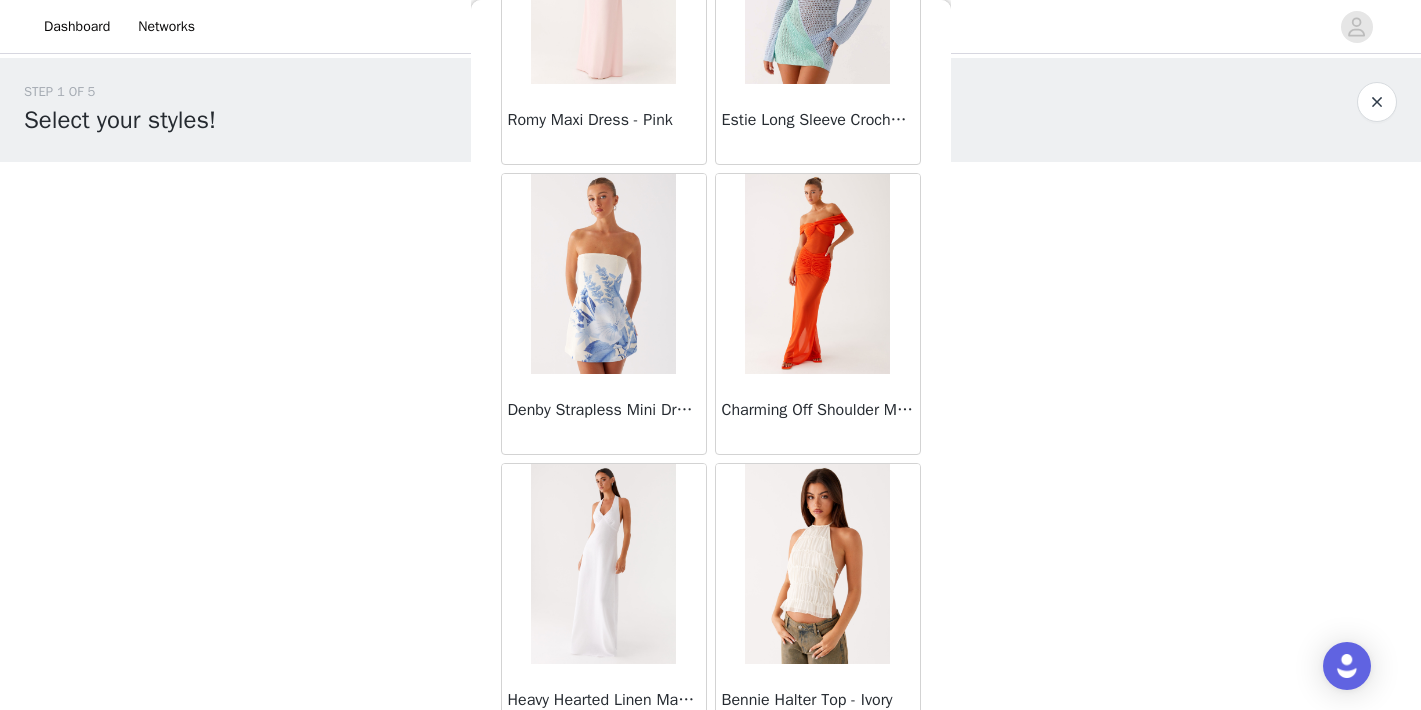scroll, scrollTop: 34250, scrollLeft: 0, axis: vertical 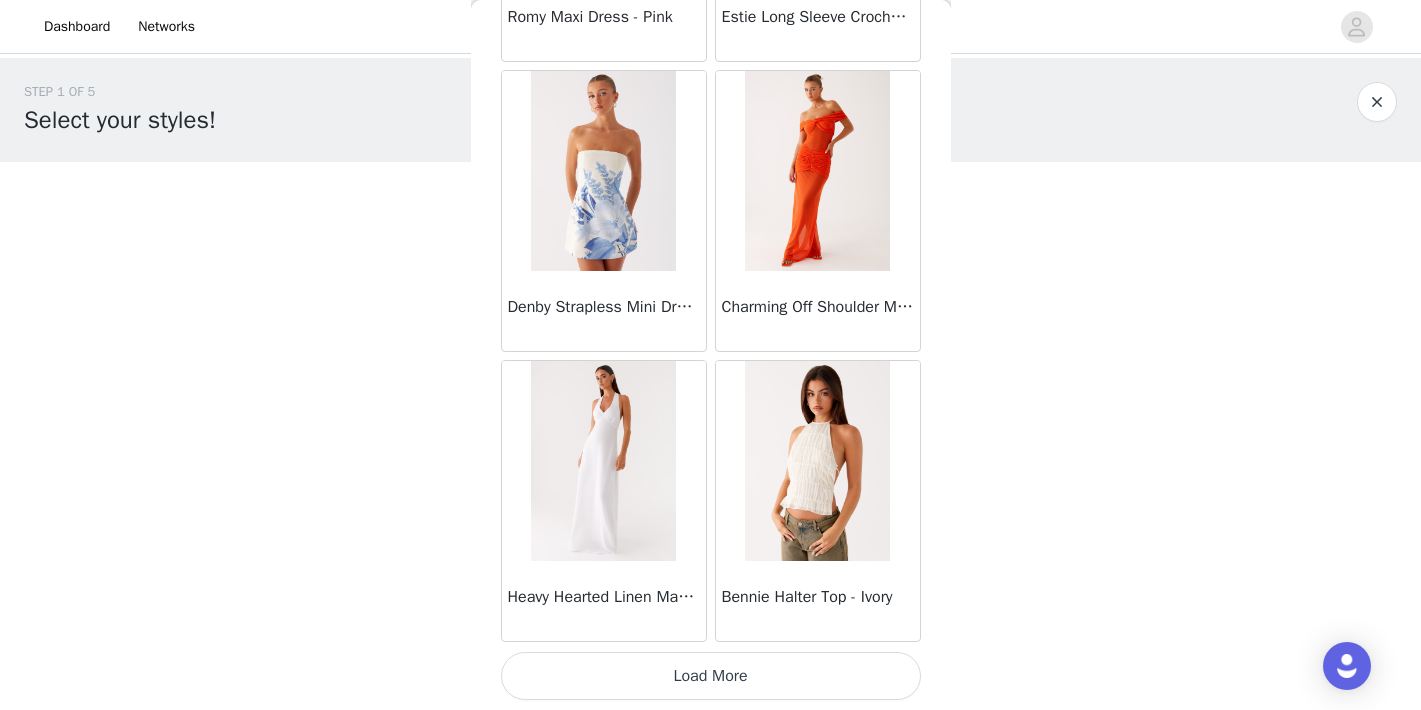 click on "Load More" at bounding box center [711, 676] 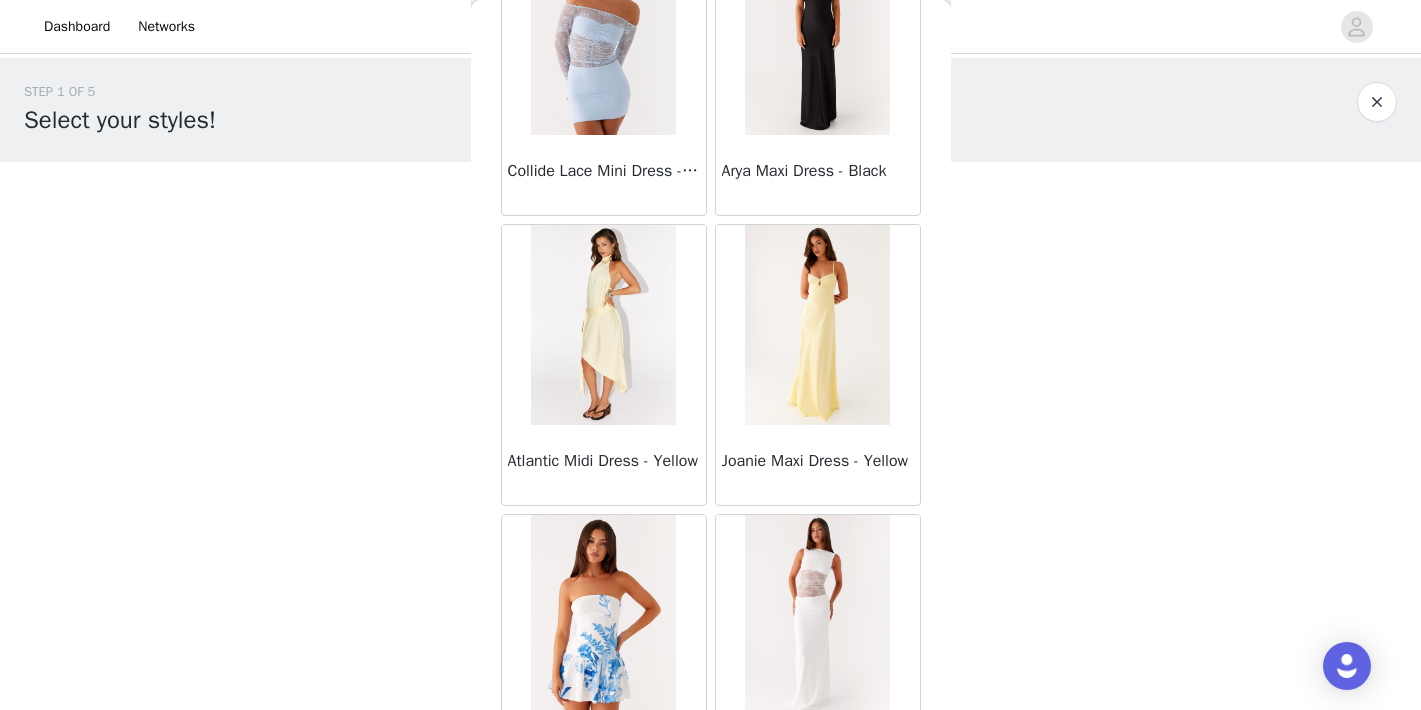 scroll, scrollTop: 37150, scrollLeft: 0, axis: vertical 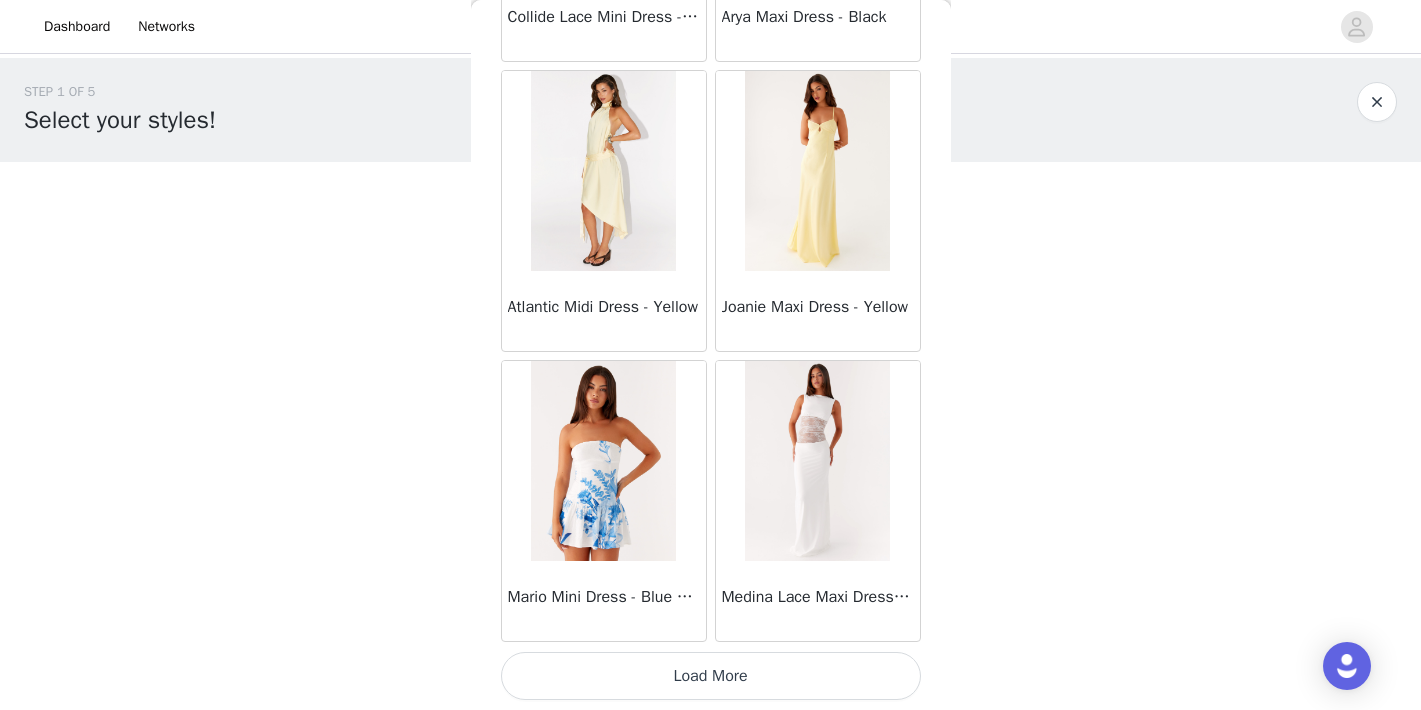 click on "Load More" at bounding box center [711, 676] 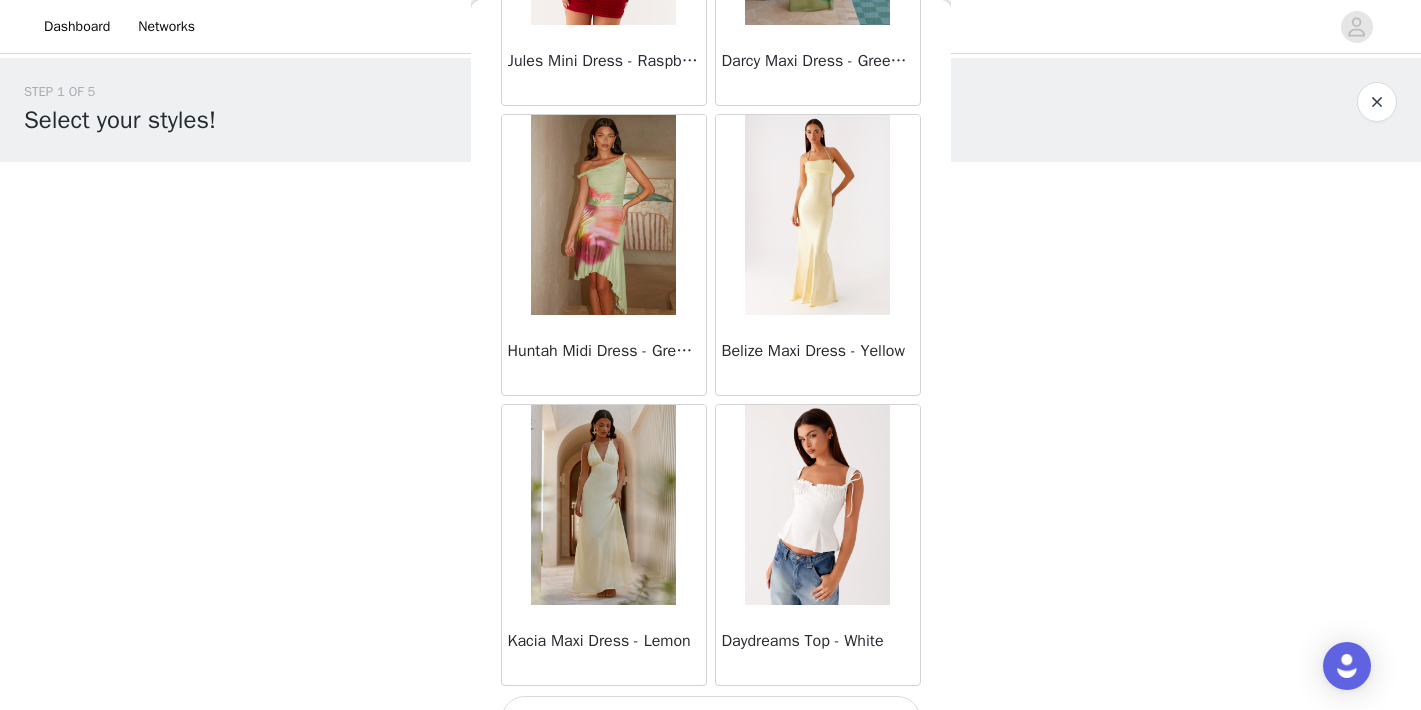 scroll, scrollTop: 40050, scrollLeft: 0, axis: vertical 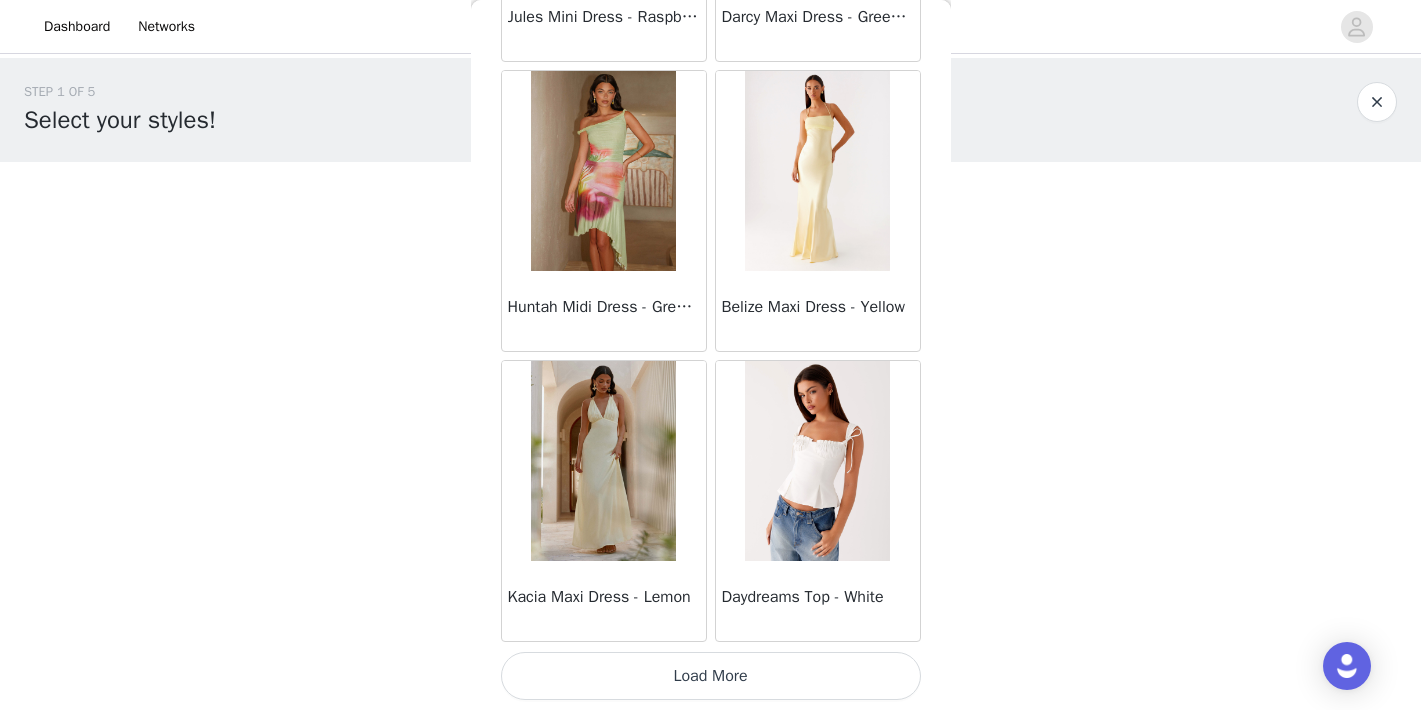 click on "Load More" at bounding box center (711, 676) 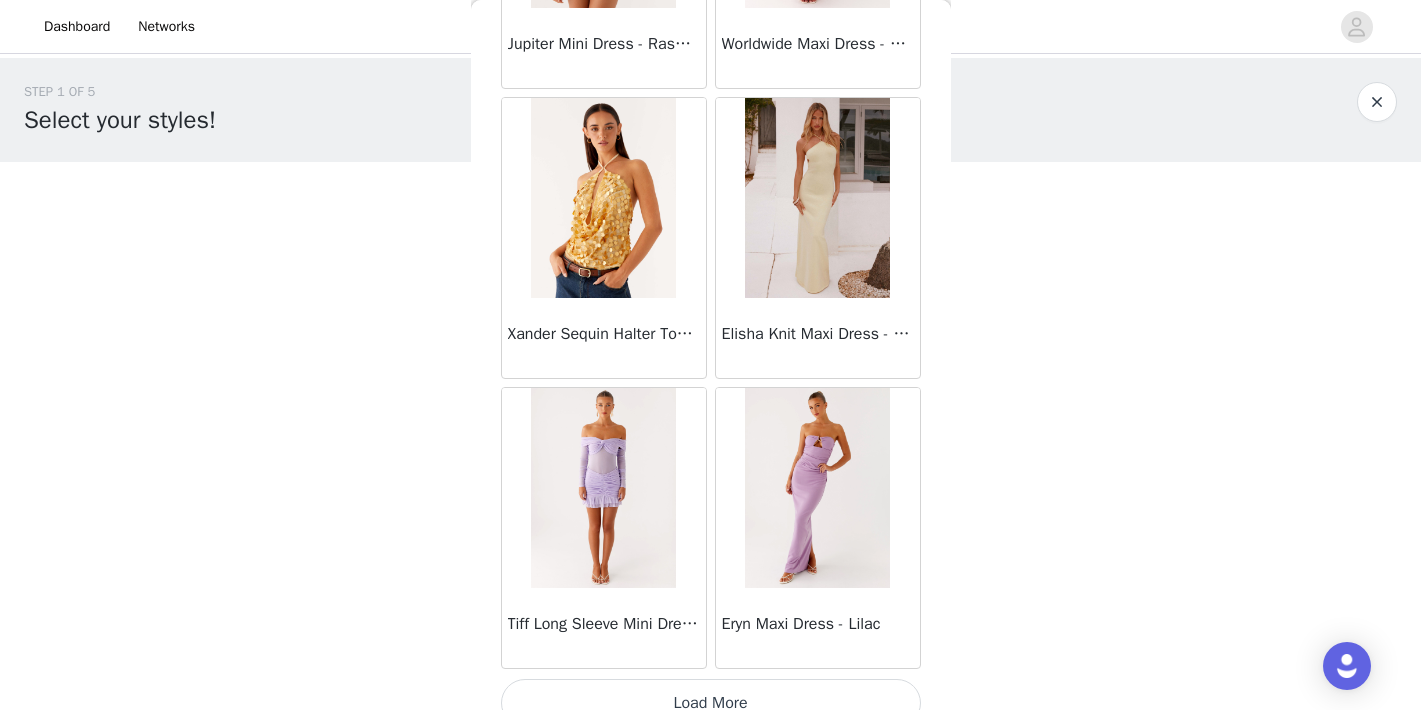 scroll, scrollTop: 42950, scrollLeft: 0, axis: vertical 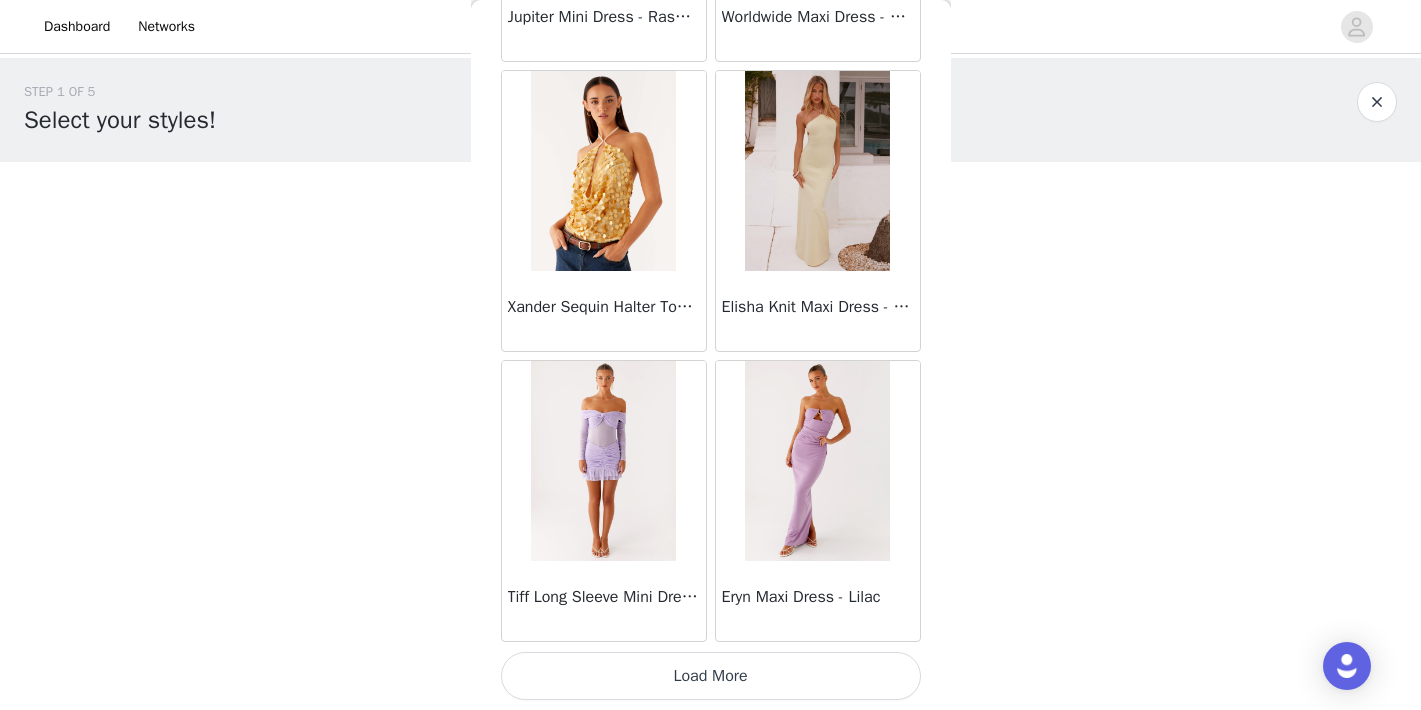 click on "Load More" at bounding box center (711, 676) 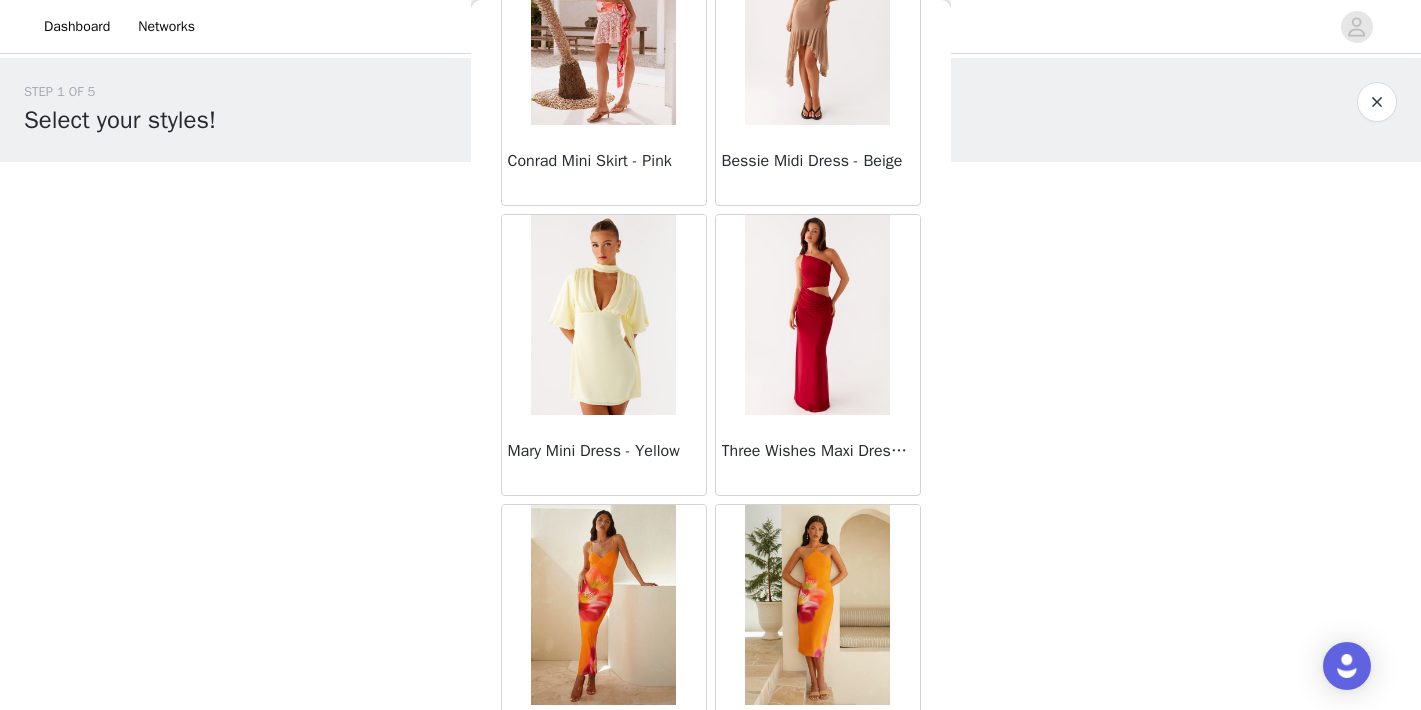 scroll, scrollTop: 45850, scrollLeft: 0, axis: vertical 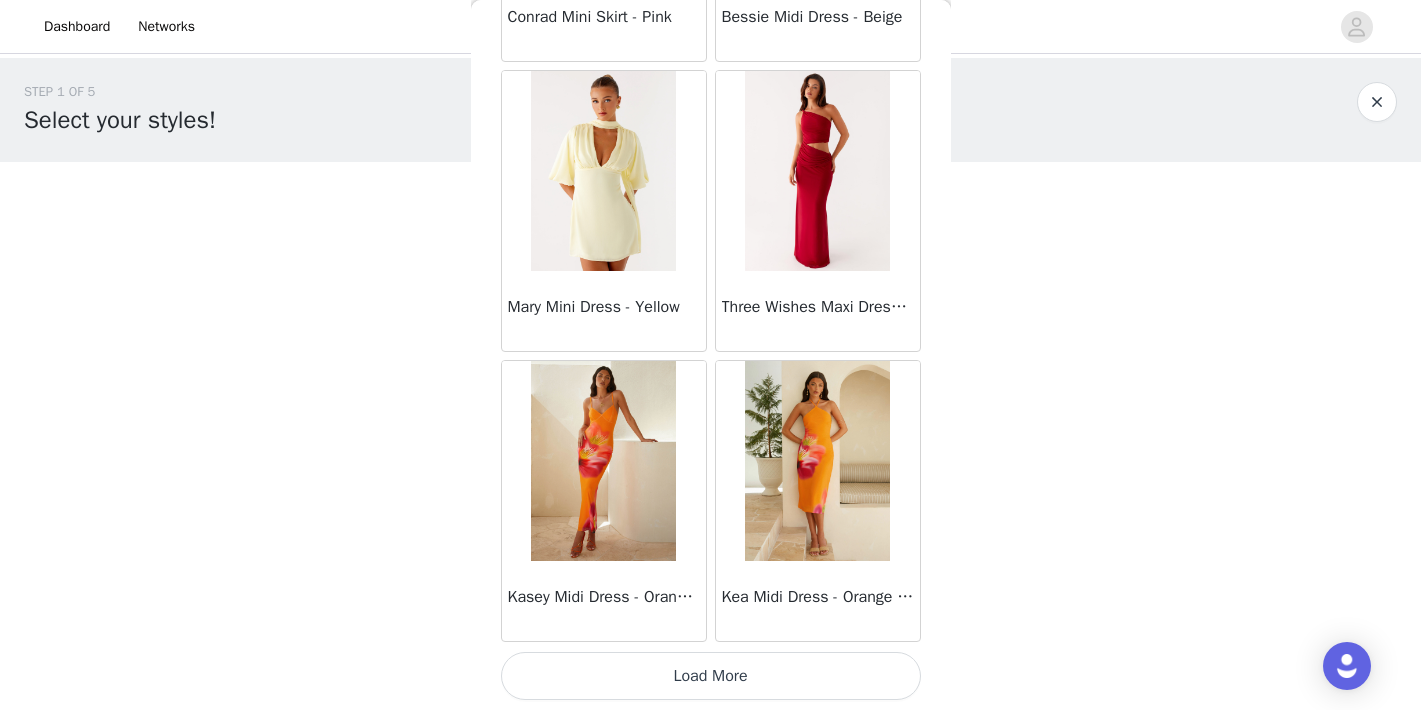 click on "Load More" at bounding box center [711, 676] 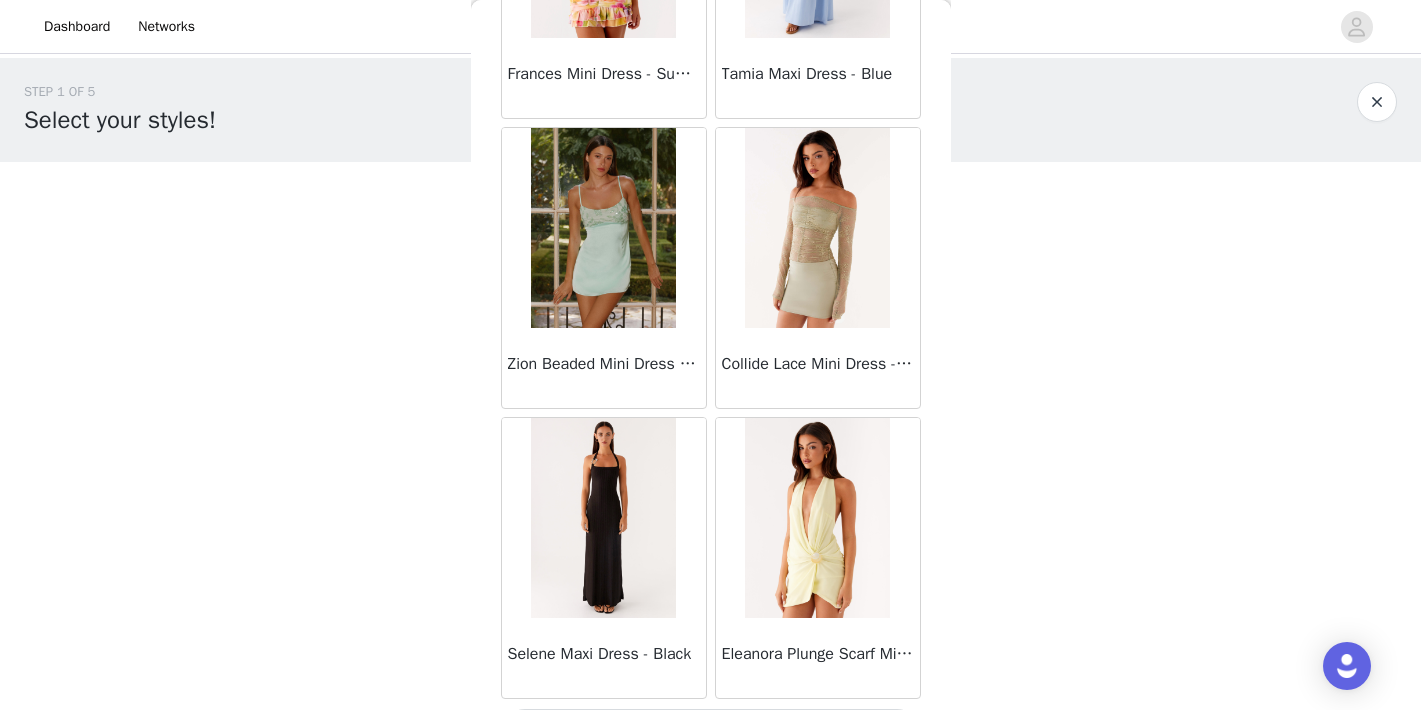 scroll, scrollTop: 48750, scrollLeft: 0, axis: vertical 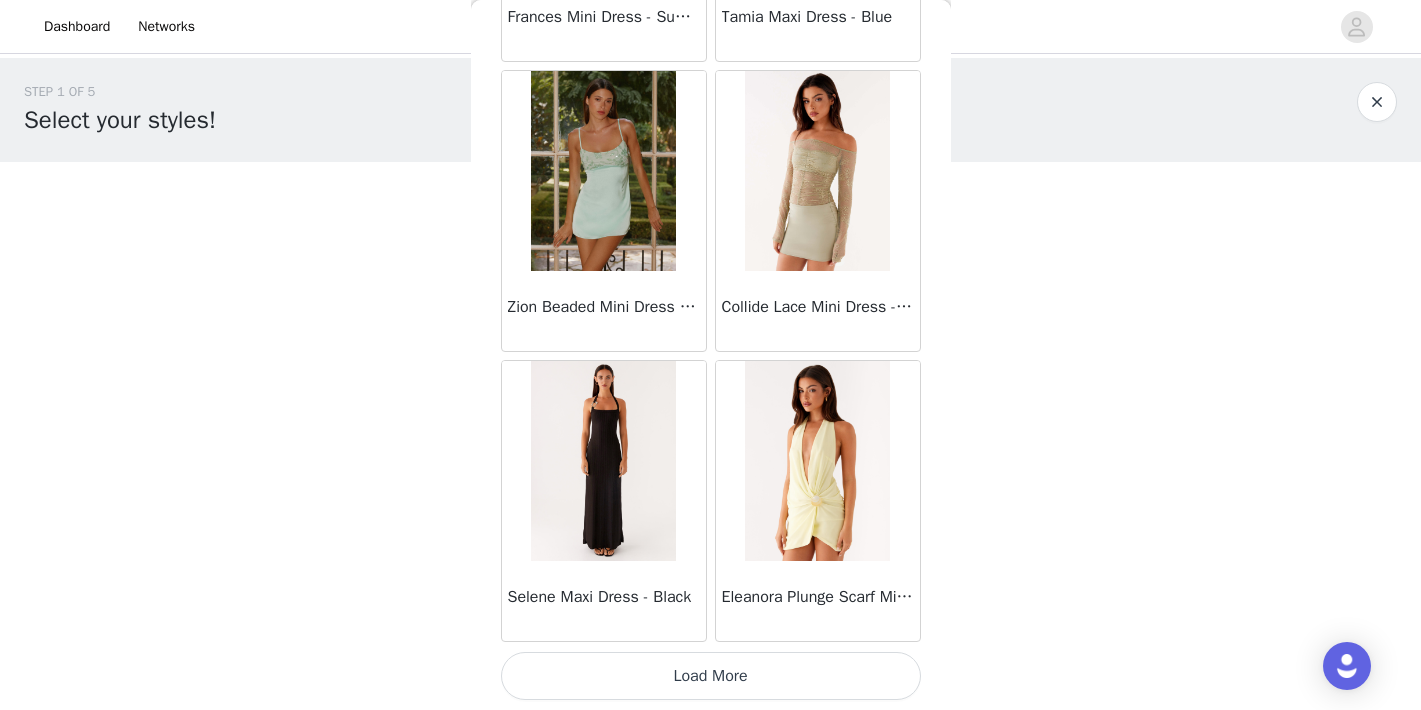 click on "Load More" at bounding box center [711, 676] 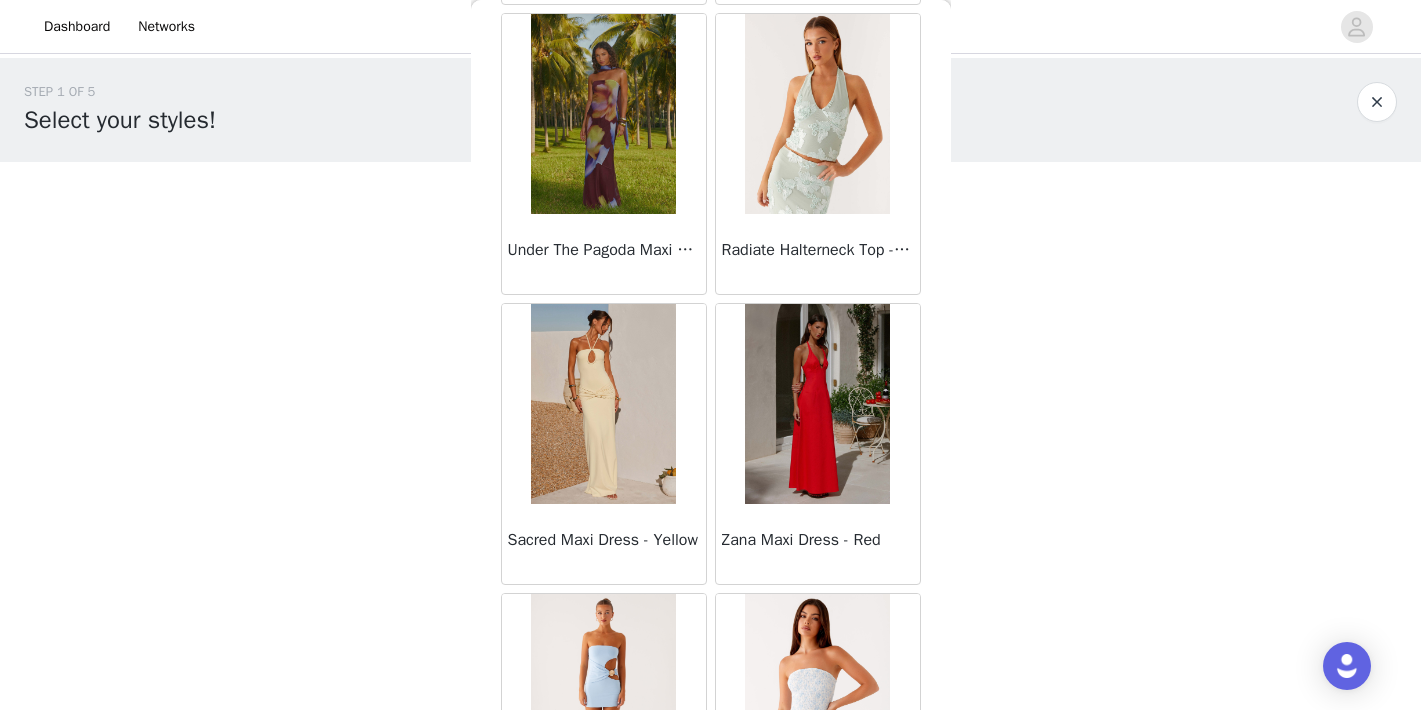 scroll, scrollTop: 51650, scrollLeft: 0, axis: vertical 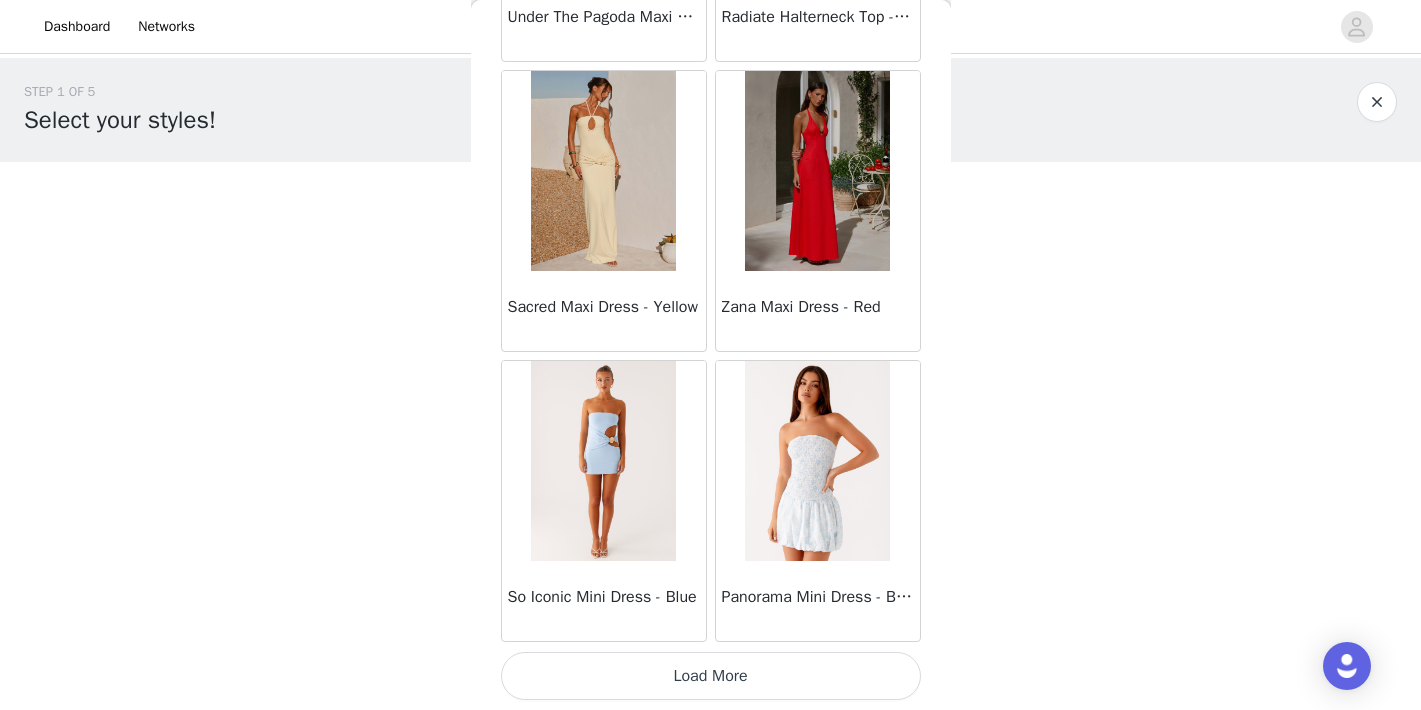 click on "Load More" at bounding box center (711, 676) 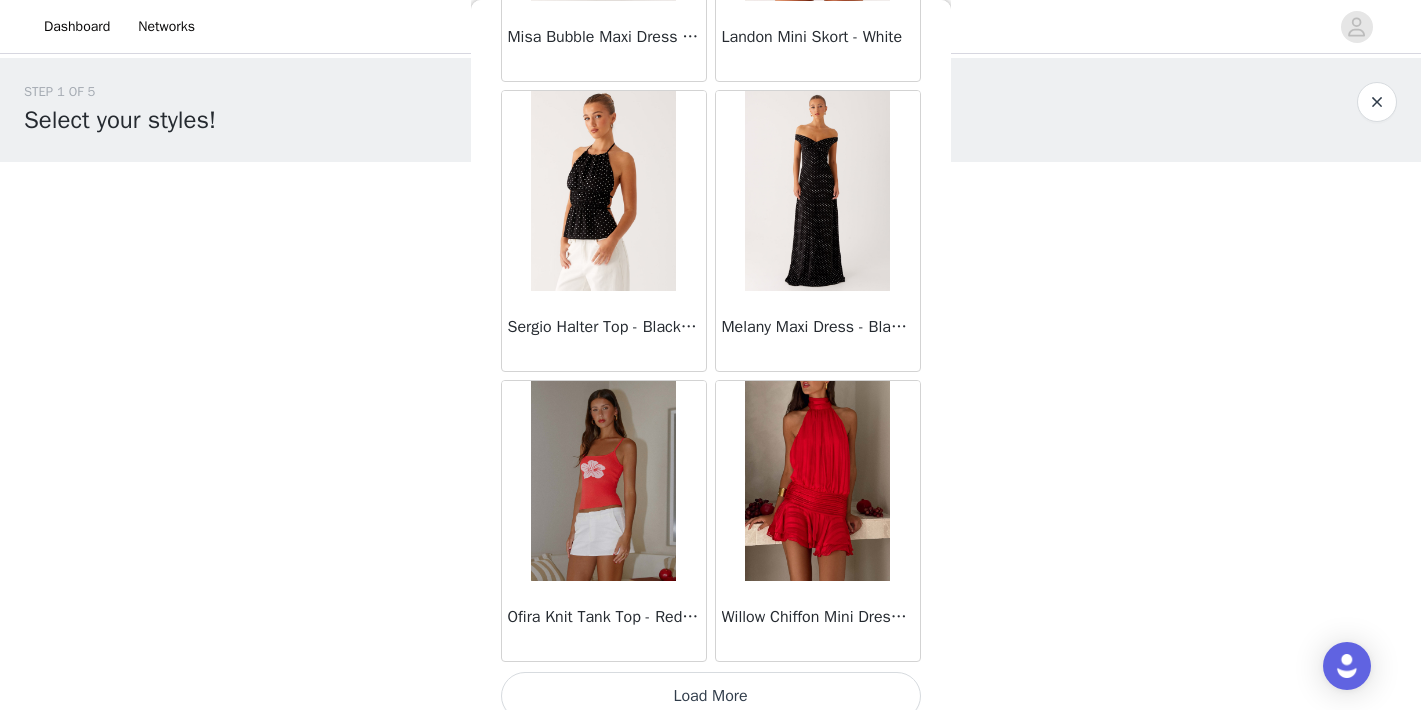 scroll, scrollTop: 54550, scrollLeft: 0, axis: vertical 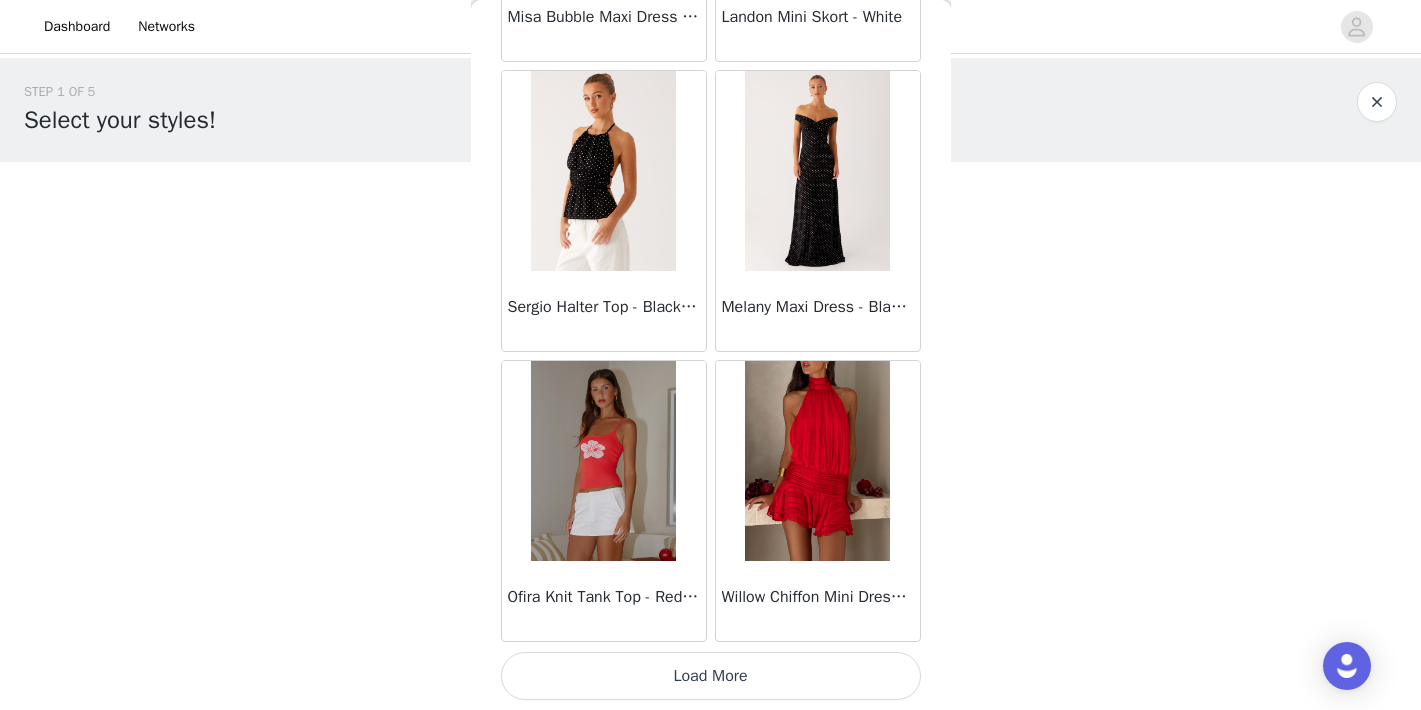 click on "Load More" at bounding box center (711, 676) 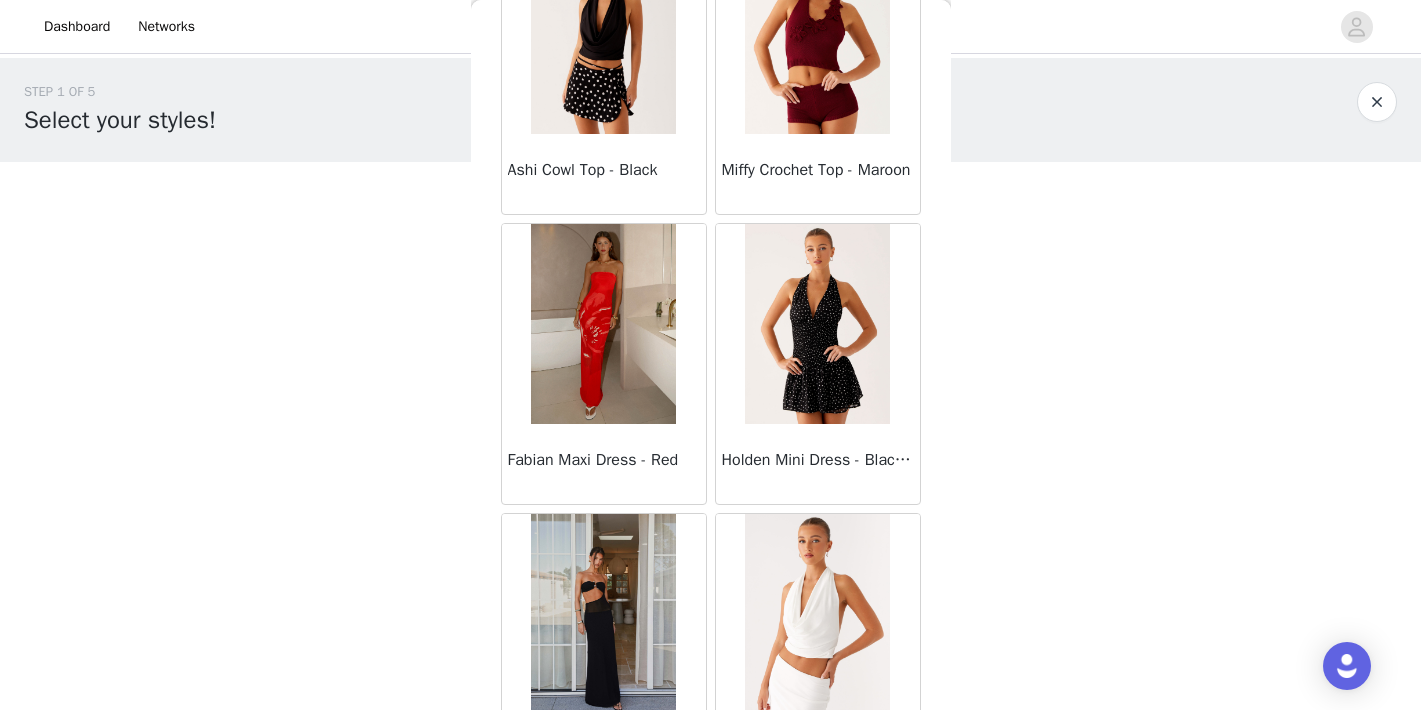 scroll, scrollTop: 55286, scrollLeft: 0, axis: vertical 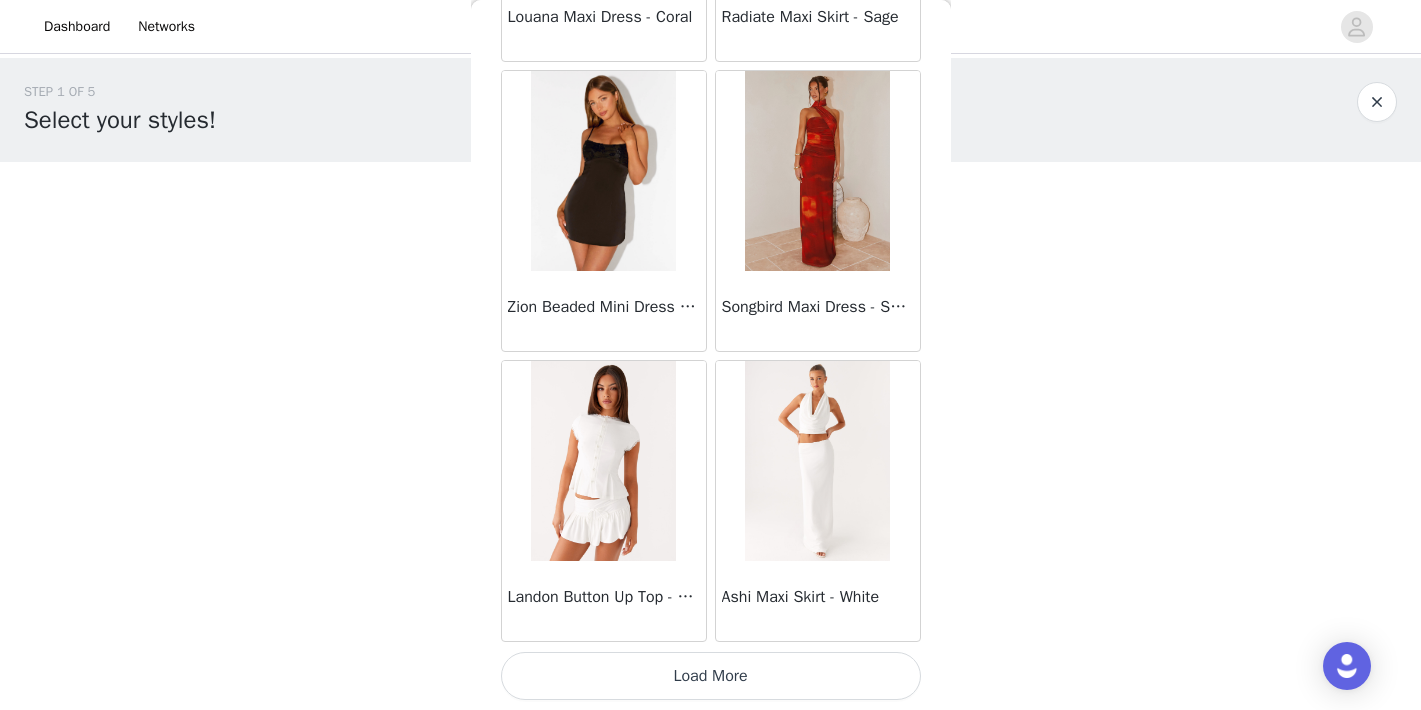 click on "Load More" at bounding box center [711, 676] 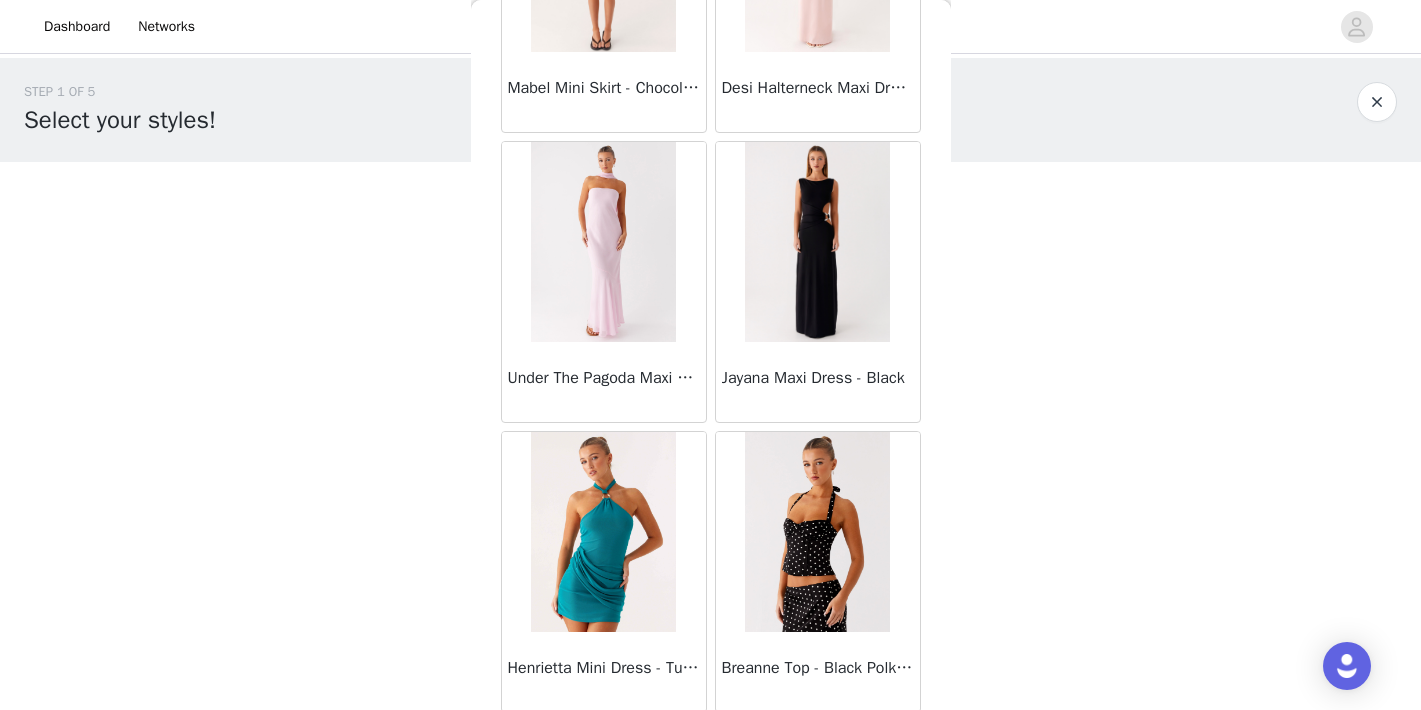 scroll, scrollTop: 60350, scrollLeft: 0, axis: vertical 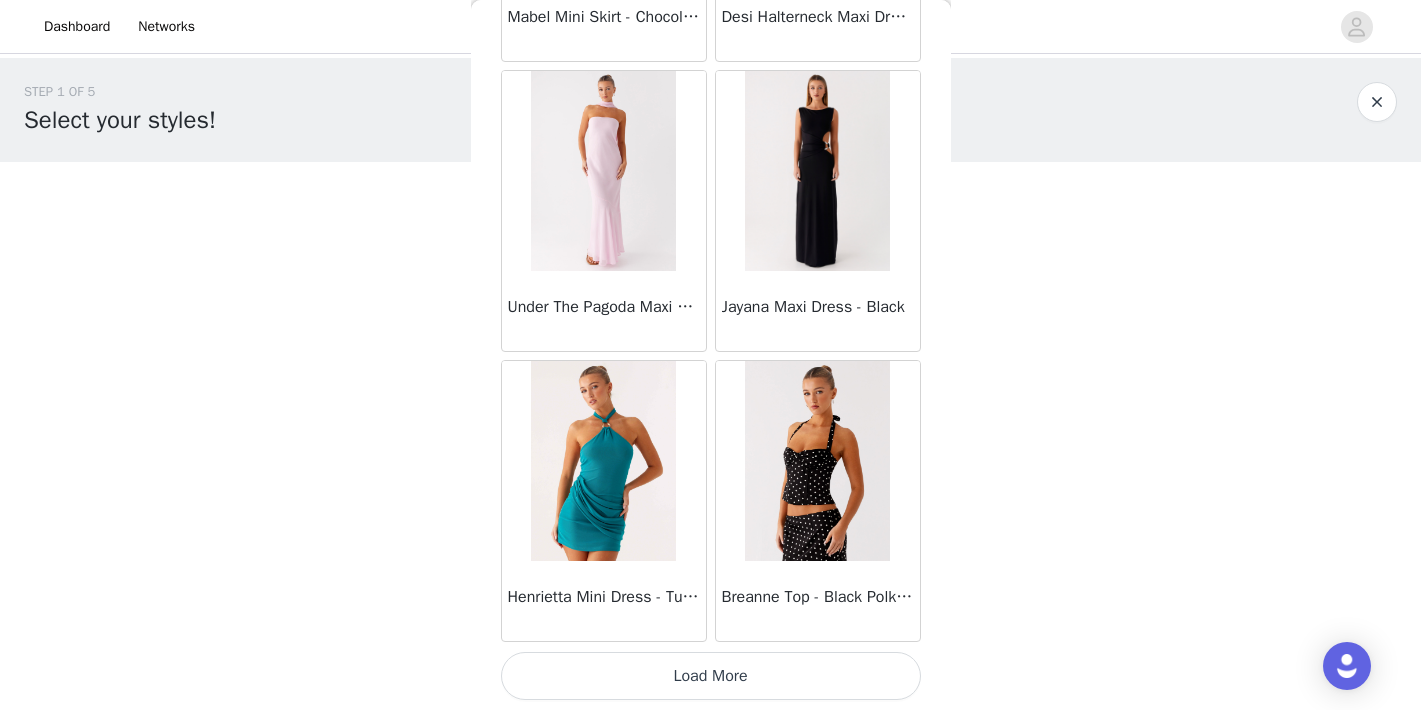 click on "Load More" at bounding box center (711, 676) 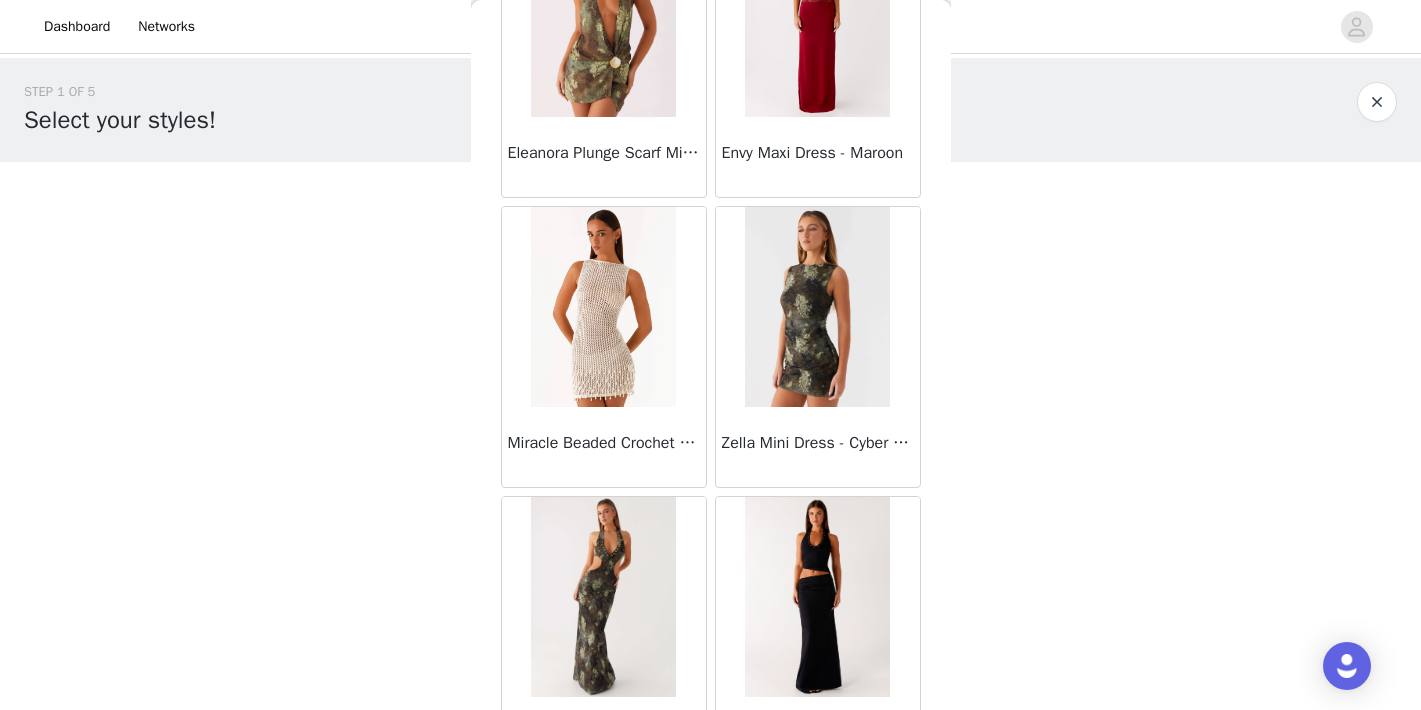 scroll, scrollTop: 63250, scrollLeft: 0, axis: vertical 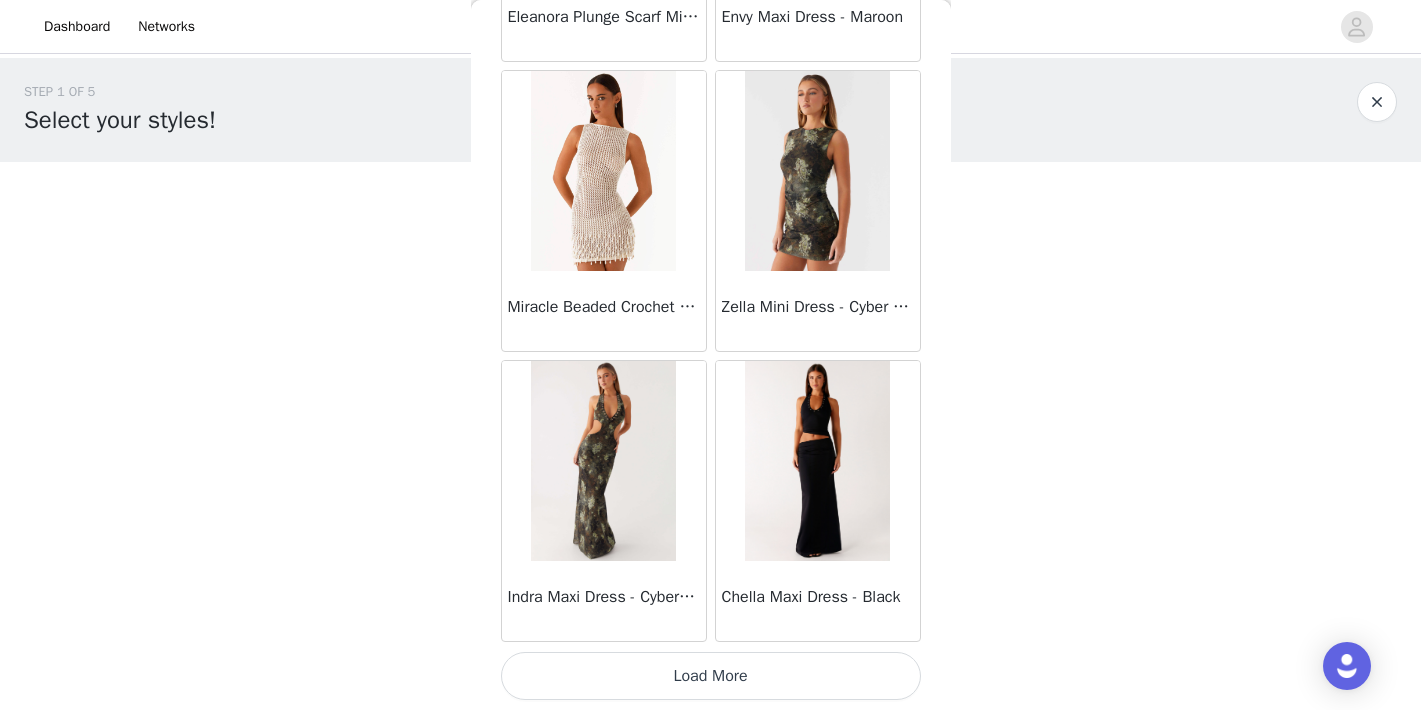 click on "Load More" at bounding box center [711, 676] 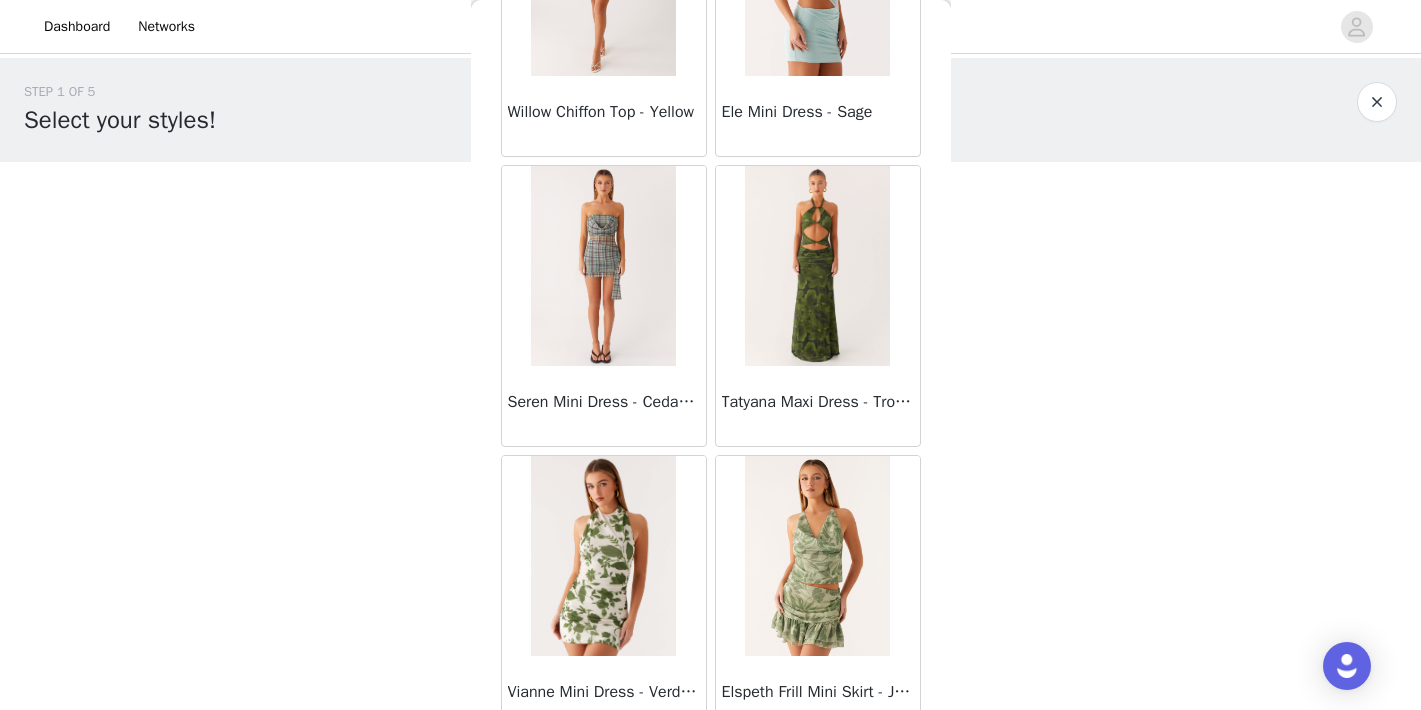 scroll, scrollTop: 66150, scrollLeft: 0, axis: vertical 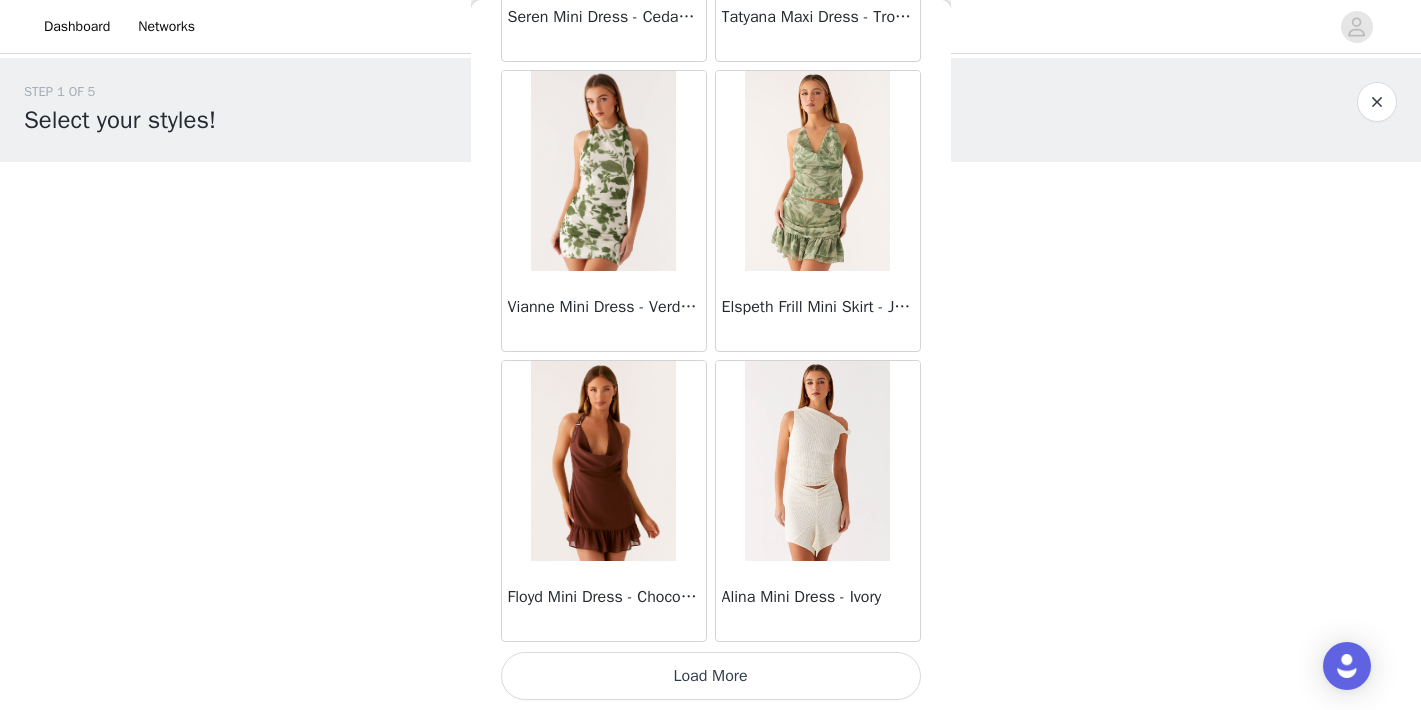 click on "Load More" at bounding box center [711, 676] 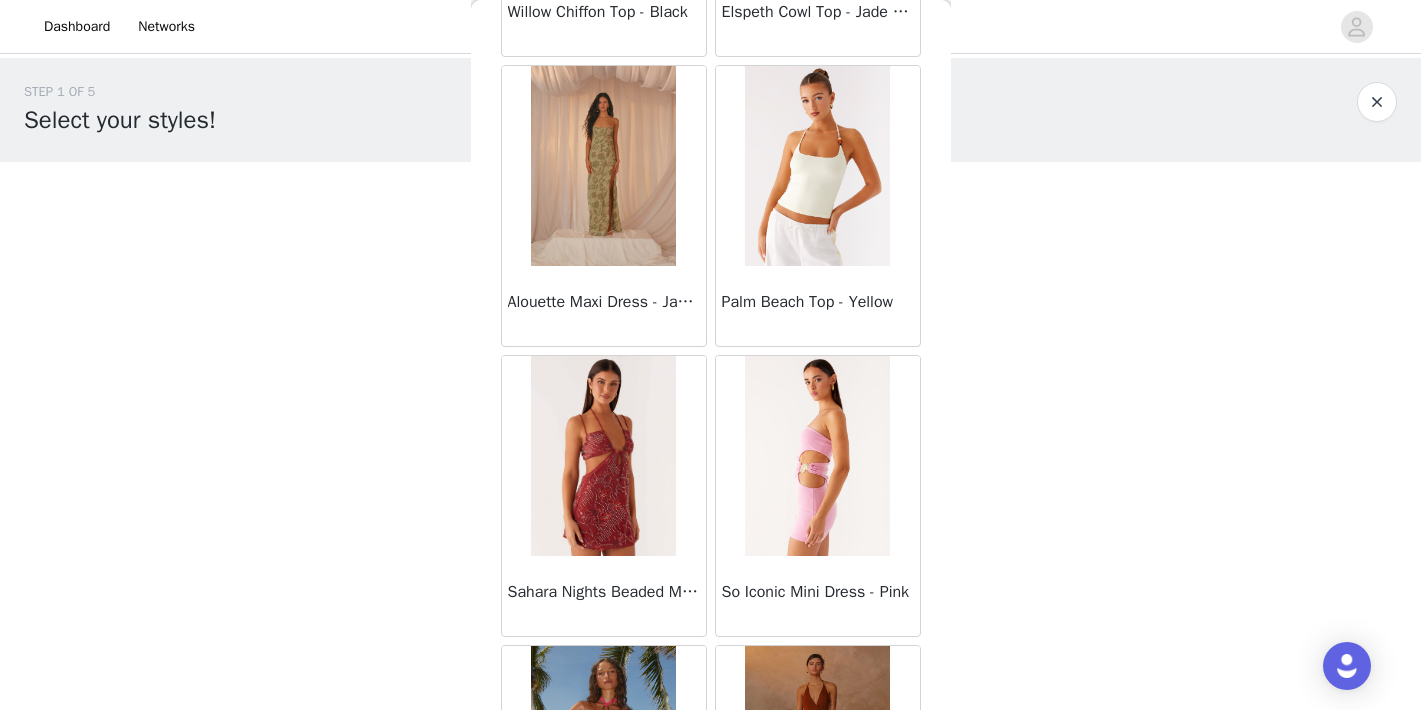 scroll, scrollTop: 67629, scrollLeft: 0, axis: vertical 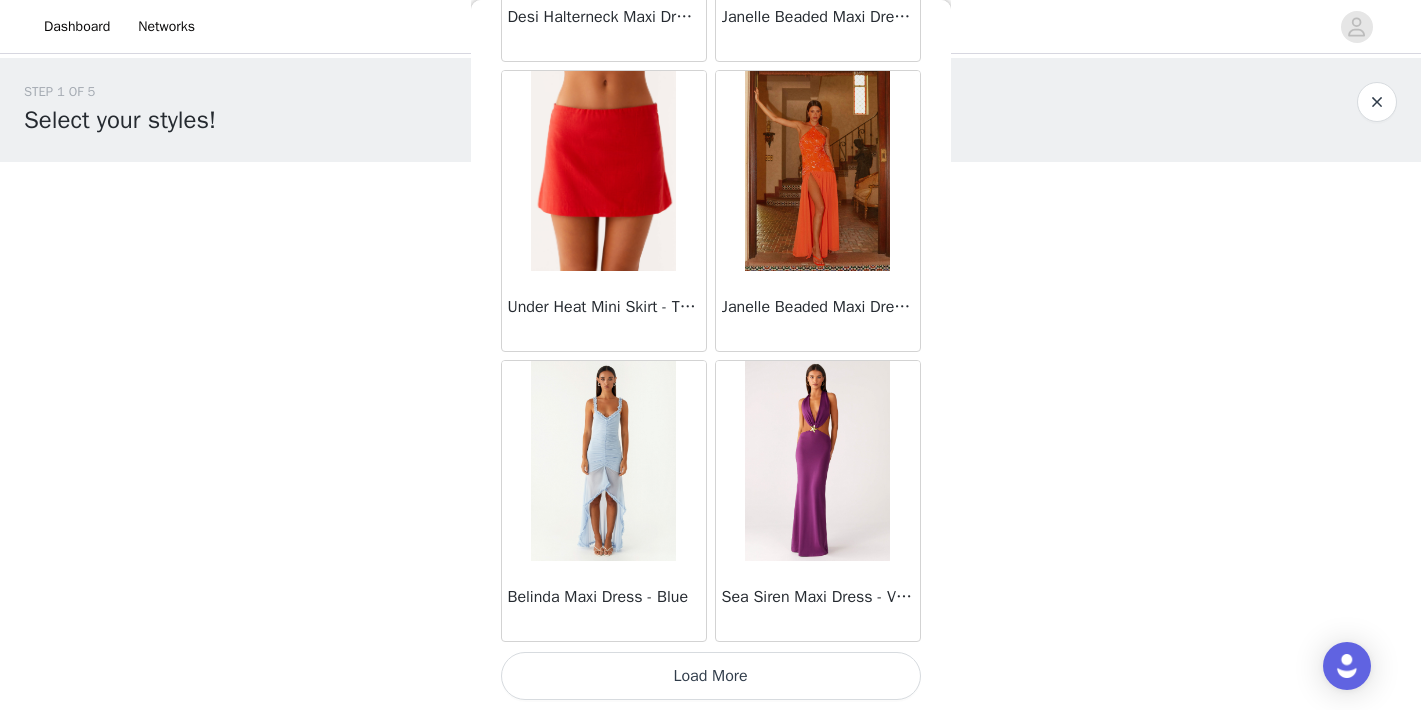 click on "Load More" at bounding box center (711, 676) 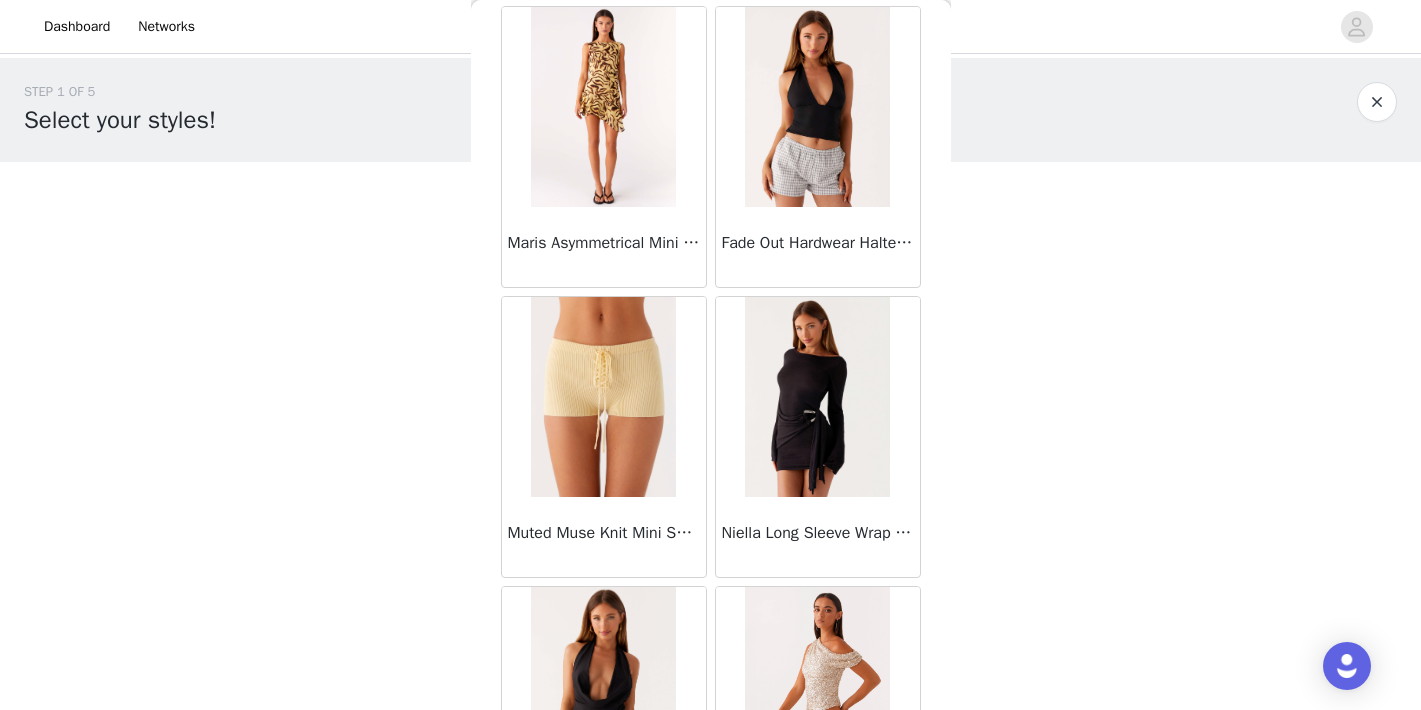 scroll, scrollTop: 71950, scrollLeft: 0, axis: vertical 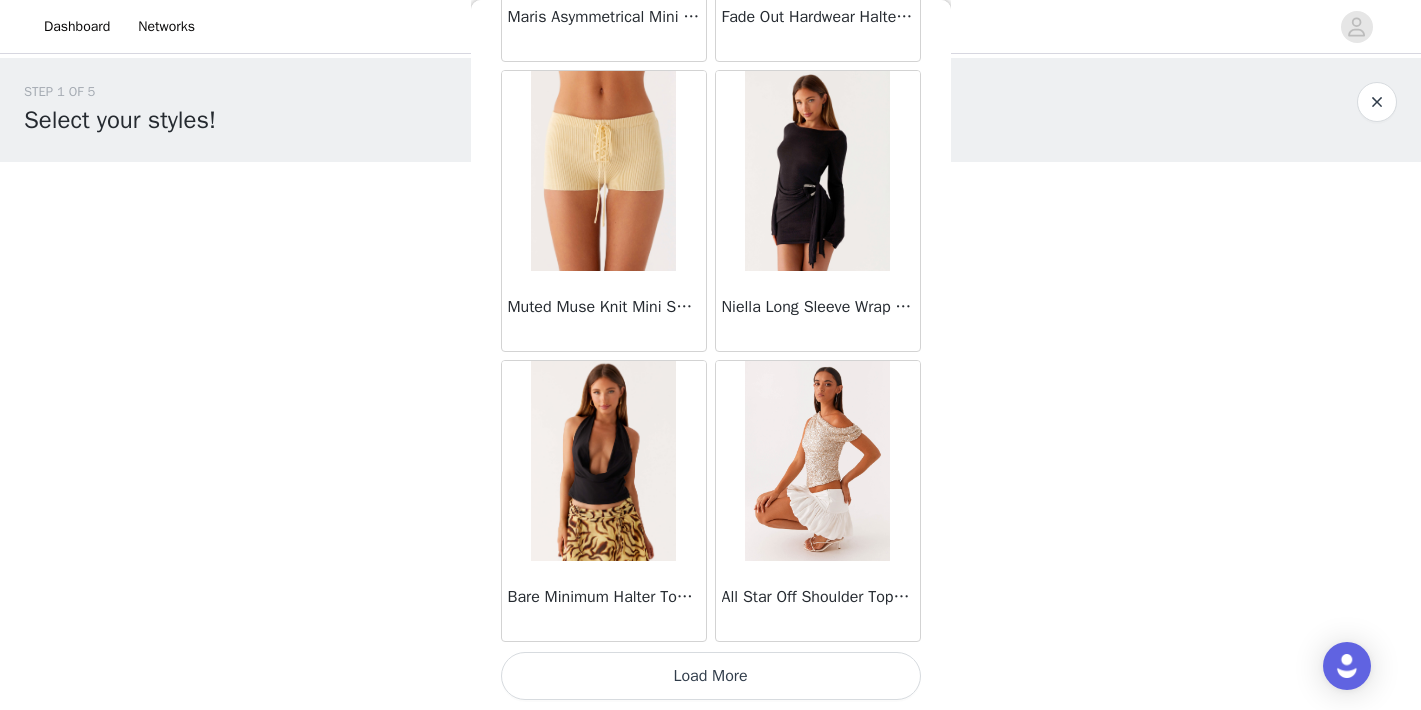 click on "Load More" at bounding box center (711, 676) 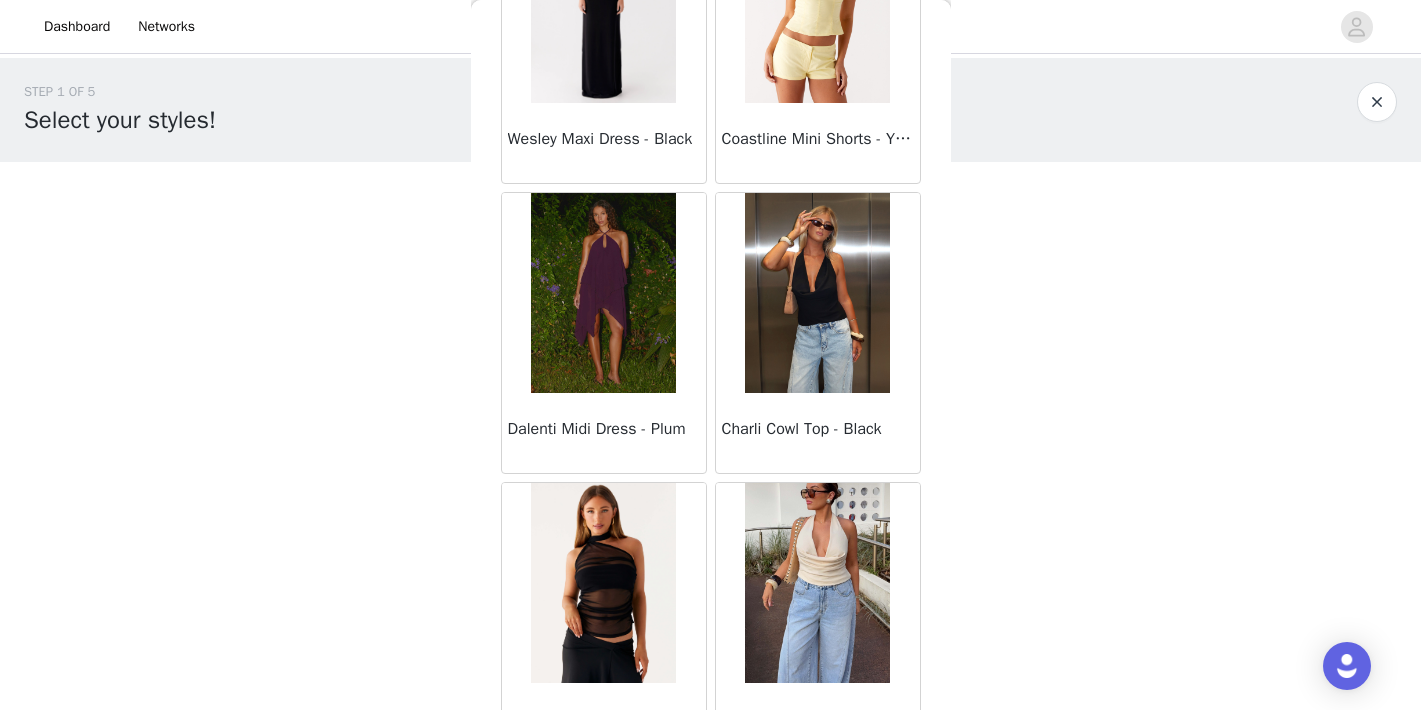 scroll, scrollTop: 74850, scrollLeft: 0, axis: vertical 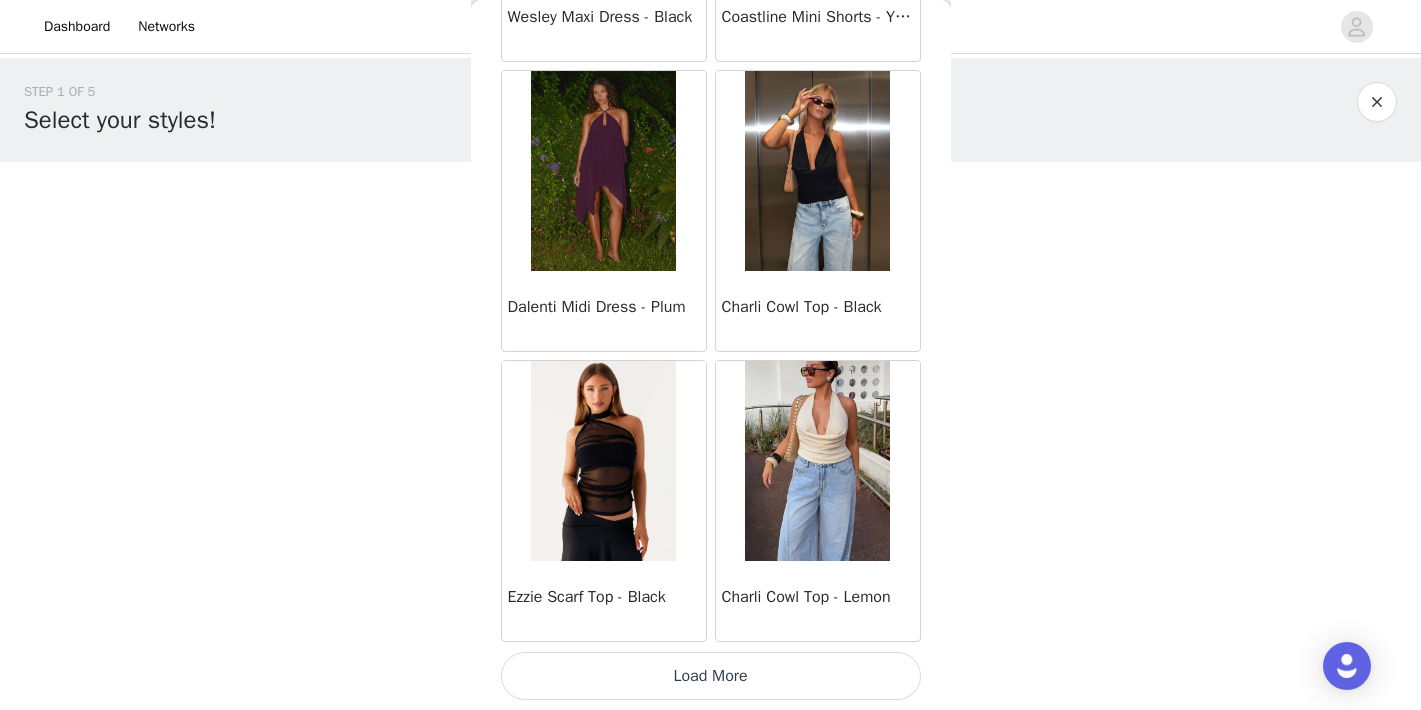 click on "Load More" at bounding box center [711, 676] 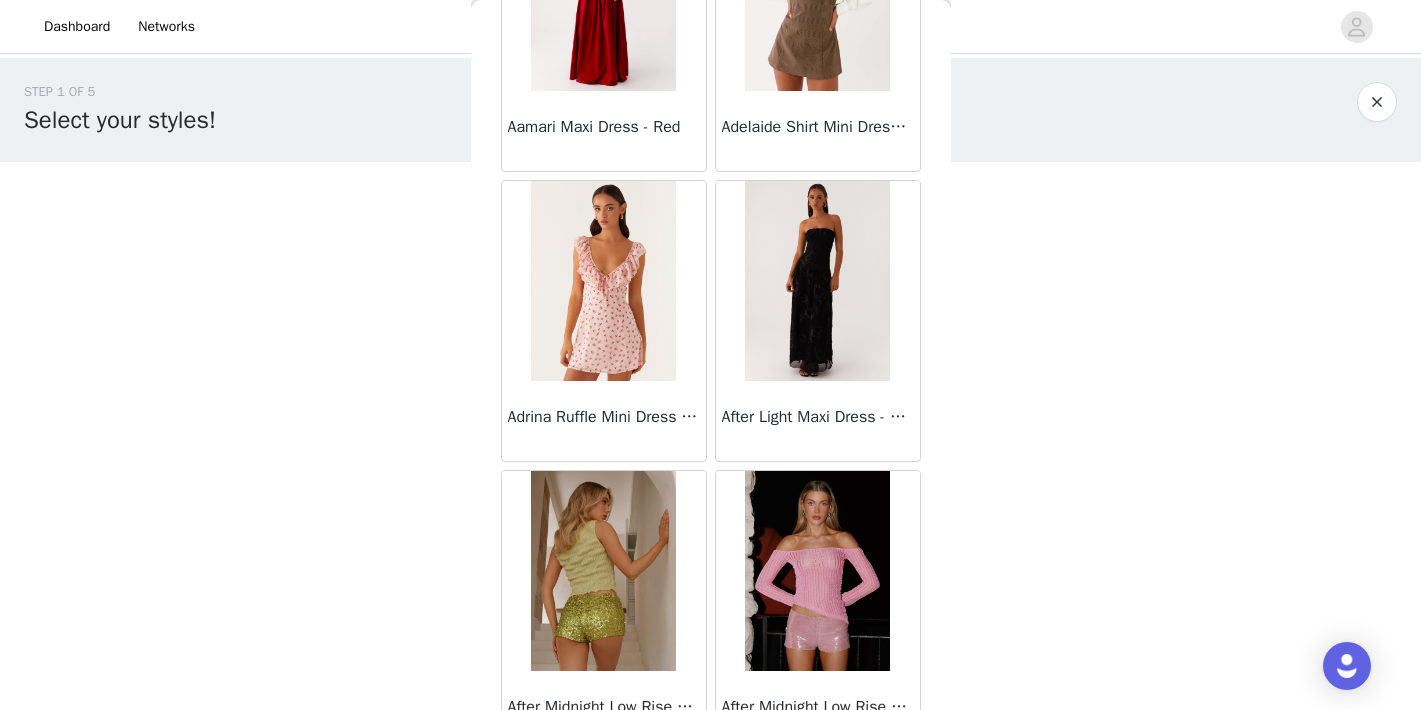 scroll, scrollTop: 77750, scrollLeft: 0, axis: vertical 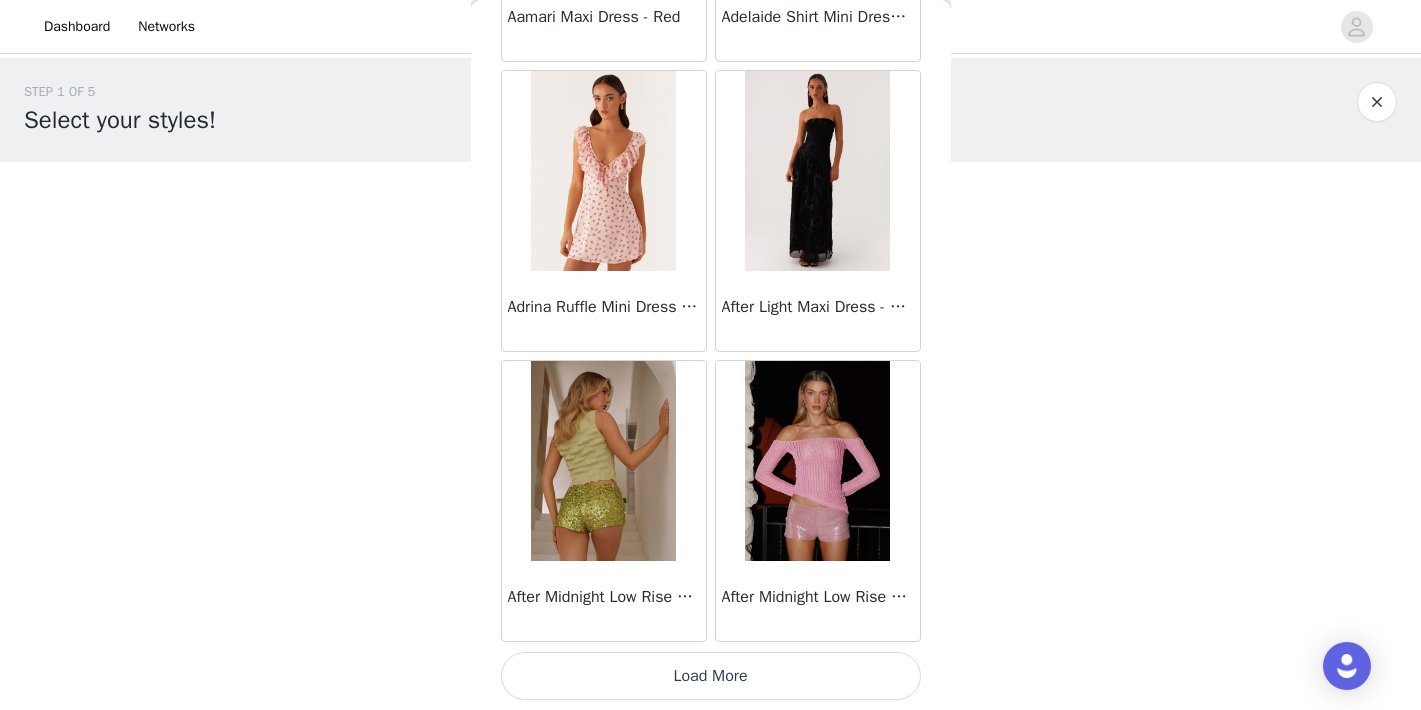 click on "Load More" at bounding box center [711, 676] 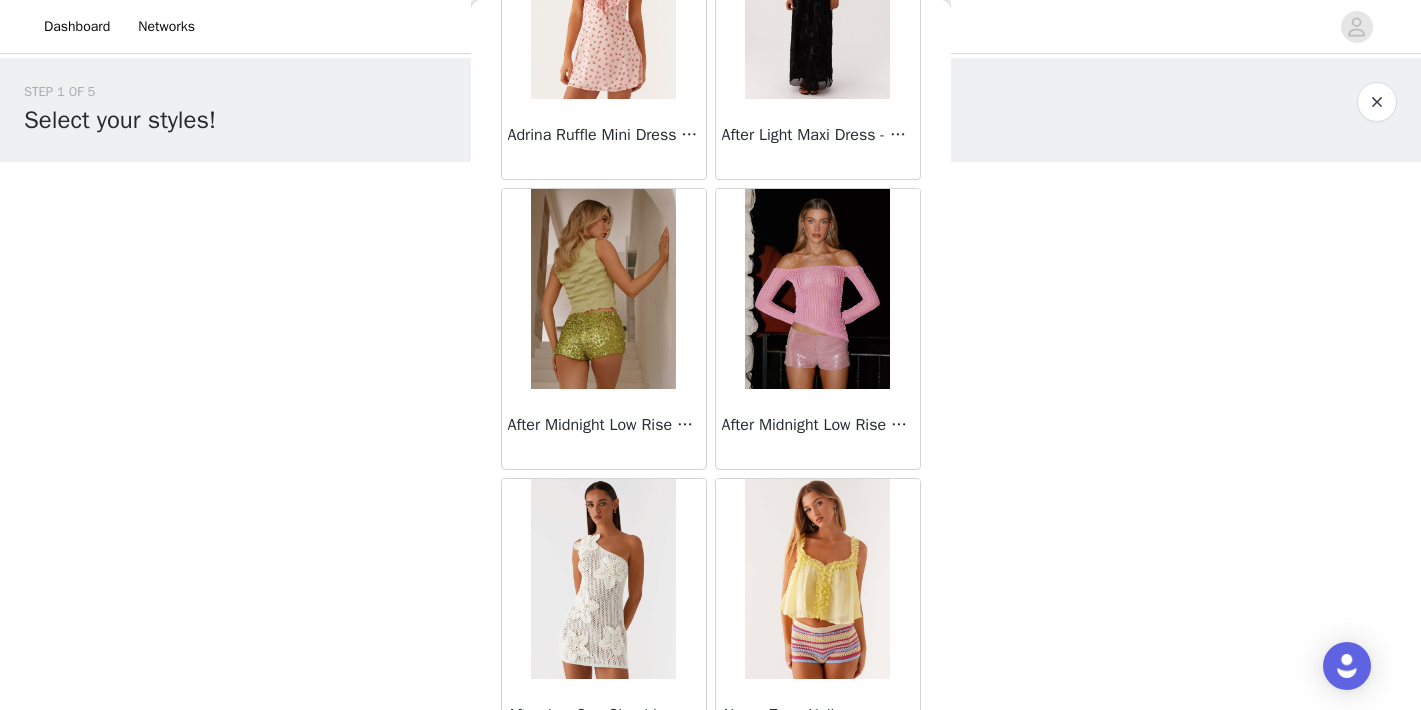 scroll, scrollTop: 78329, scrollLeft: 0, axis: vertical 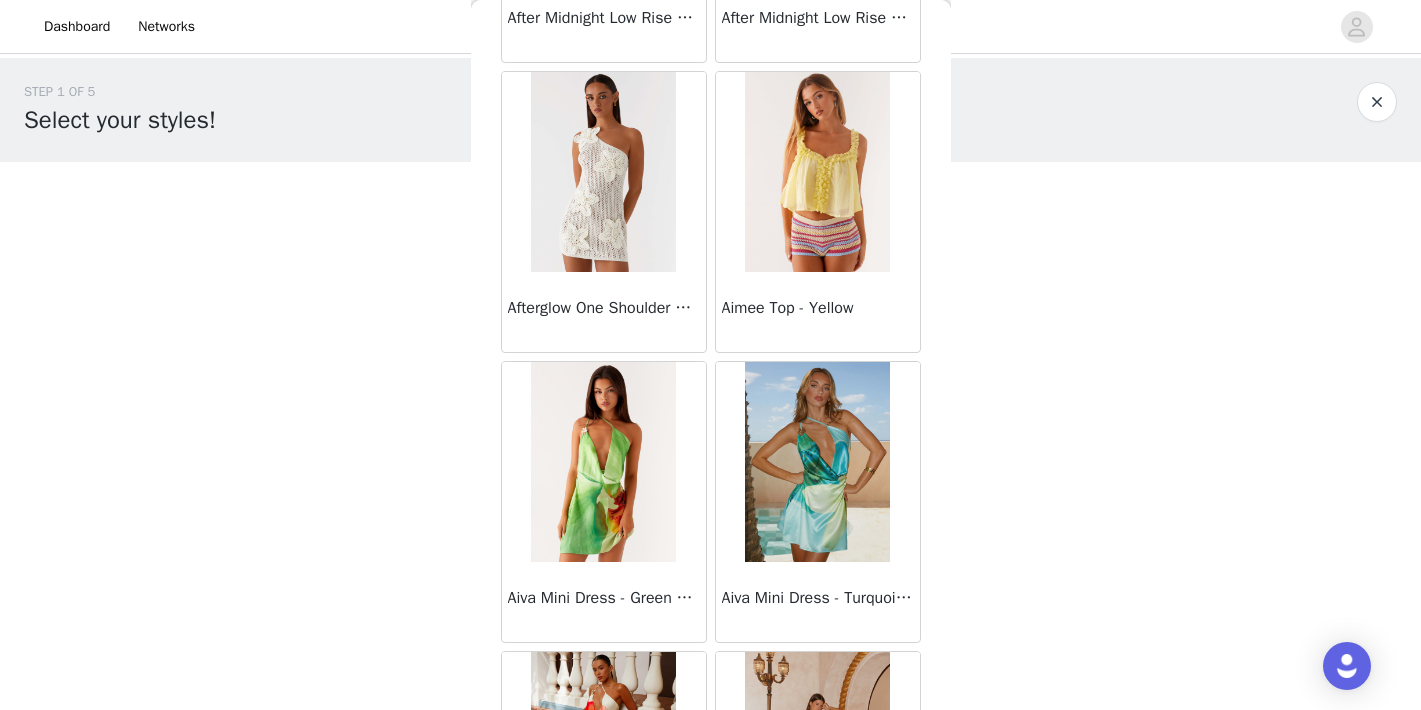 click on "Back       Sweetpea Mini Dress - Yellow       Manifest Mini Dress - Amber       Raquel Off Shoulder Long Sleeve Top - Pink       Julianna Linen Mini Dress - Black       Radiate Halterneck Top - Pink       Arden Mesh Mini Dress - White       Cheryl Bustier Halter Top - Cherry Red       Under The Pagoda Maxi Dress - Deep Red Floral       Sweetest Pie T-Shirt - Black Gingham       That Girl Maxi Dress - Pink       Peppermayo Exclusive Heavy Hearted Mini - Black       Songbird Maxi Dress - Blue Black Floral       Viviana Mini Dress - Lavender       Eden Strapless Maxi Dress - Navy       Claudie Mesh Top - White Pink Lilly       Nia Micro Short - Black       Luciana Crochet Halterneck Mini Dress - Pink       Happy Hour Mini Dress - Yellow       Aullie Maxi Dress - Ivory       Bella Lou Tube Top - Blue       Odette Satin Mini Dress - Blue       Talk About Us Maxi Dress - Blue       Odette Satin Mini Dress - Lilac       Bellamy Top - Red Gingham       Field Of Dreams Maxi Dress - Blue Black Floral" at bounding box center (711, 355) 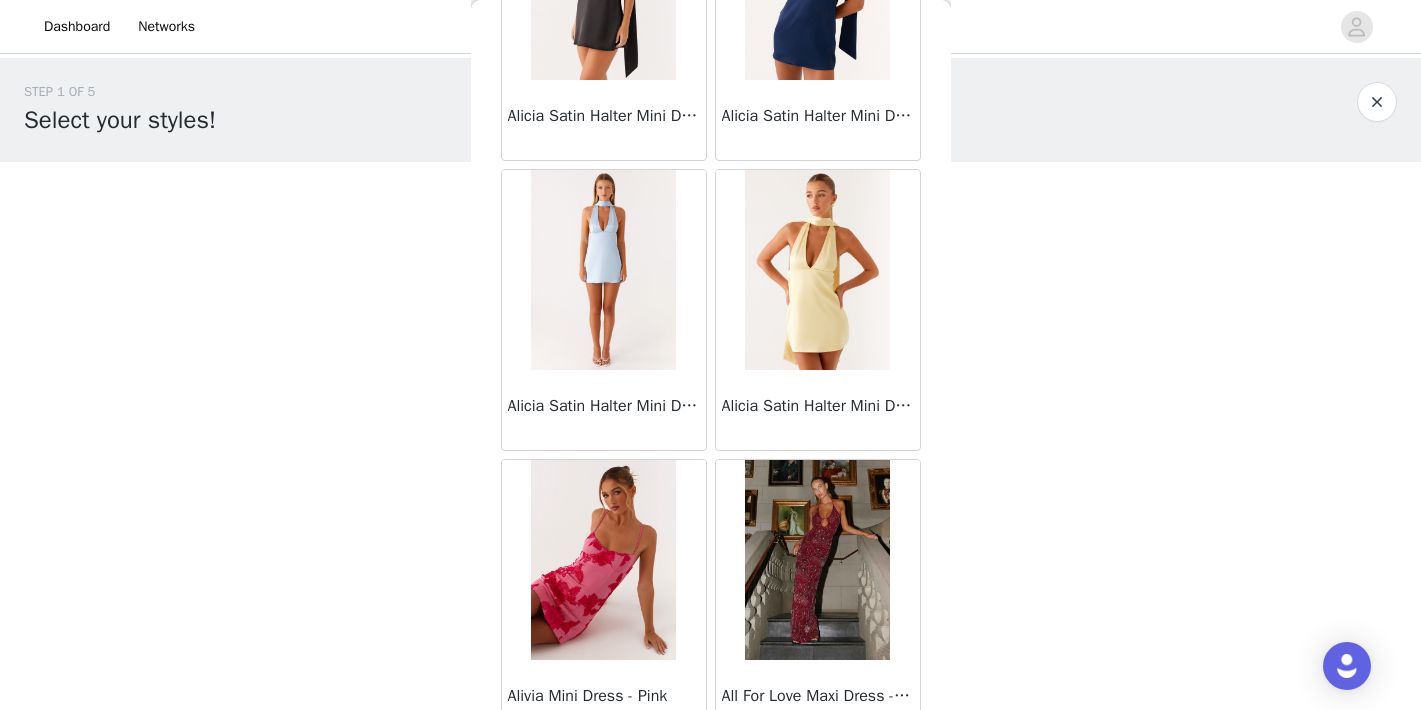 scroll, scrollTop: 80650, scrollLeft: 0, axis: vertical 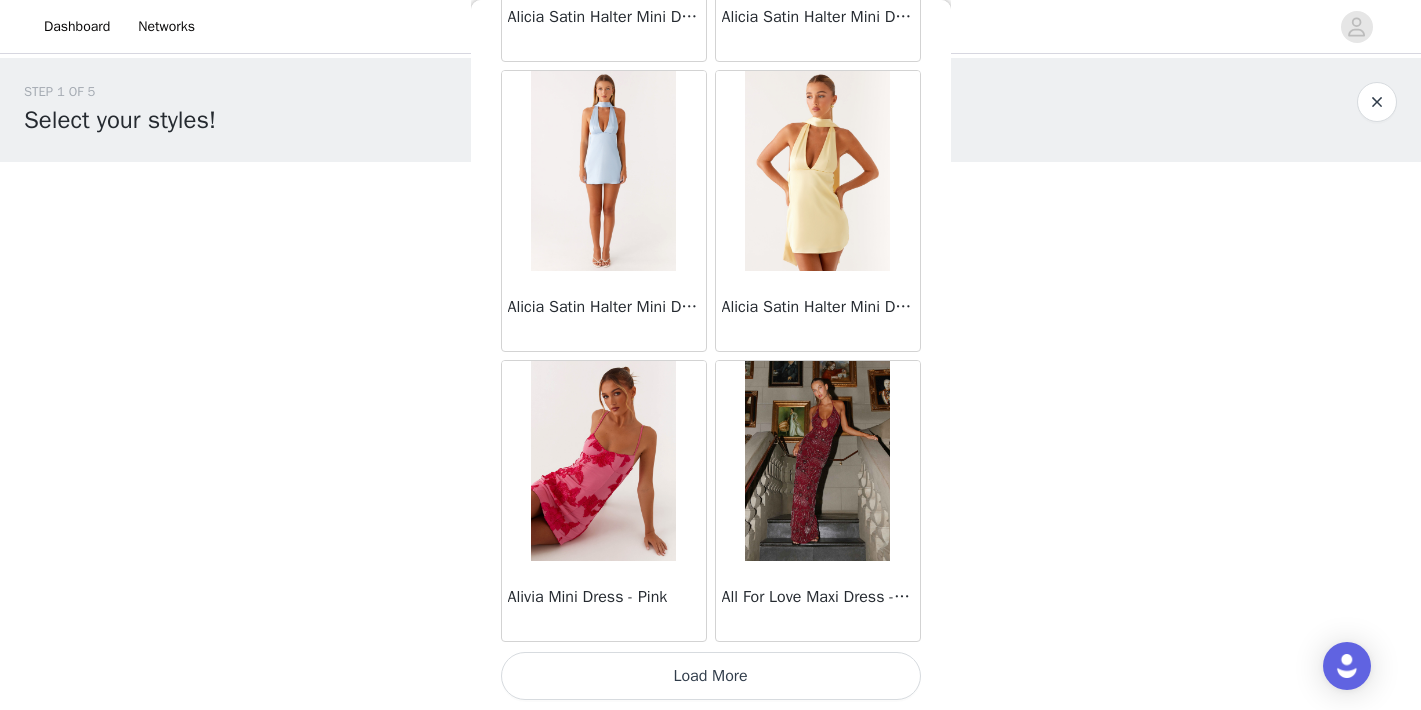 click on "Load More" at bounding box center (711, 676) 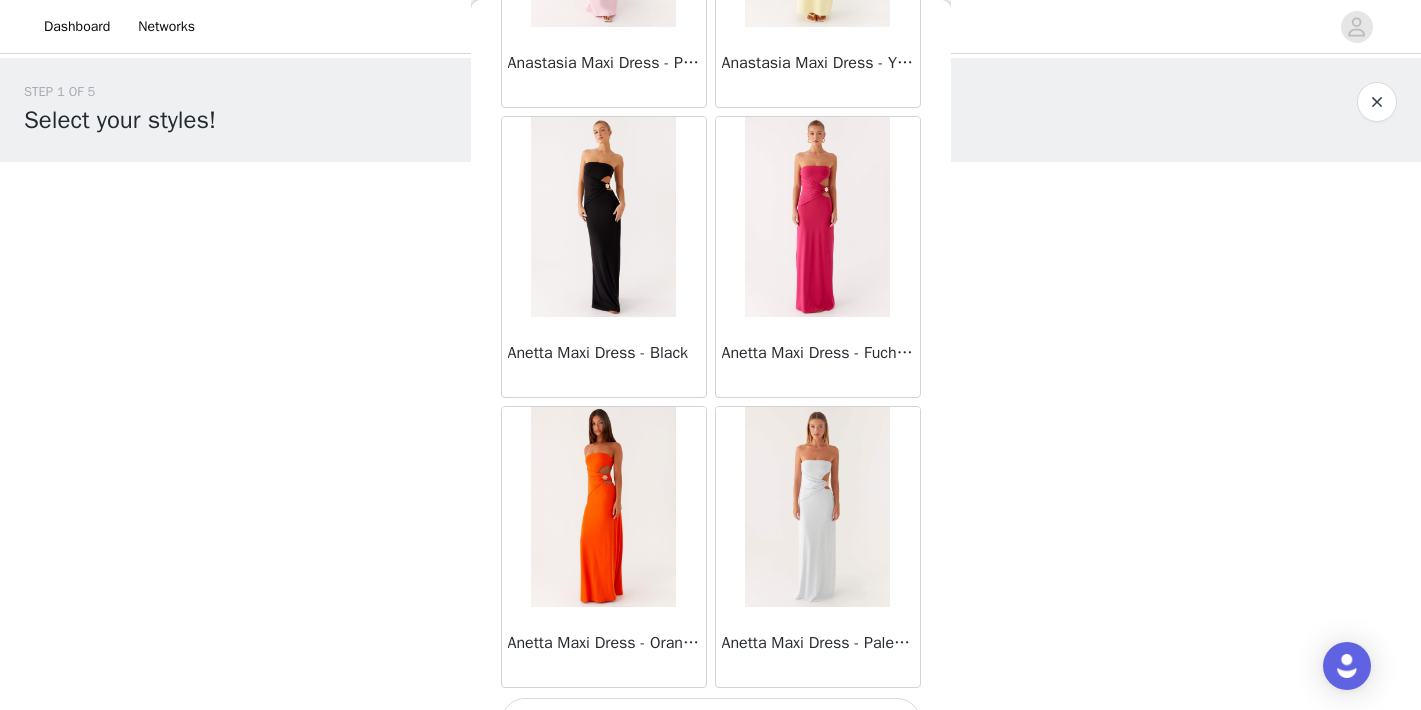 scroll, scrollTop: 83550, scrollLeft: 0, axis: vertical 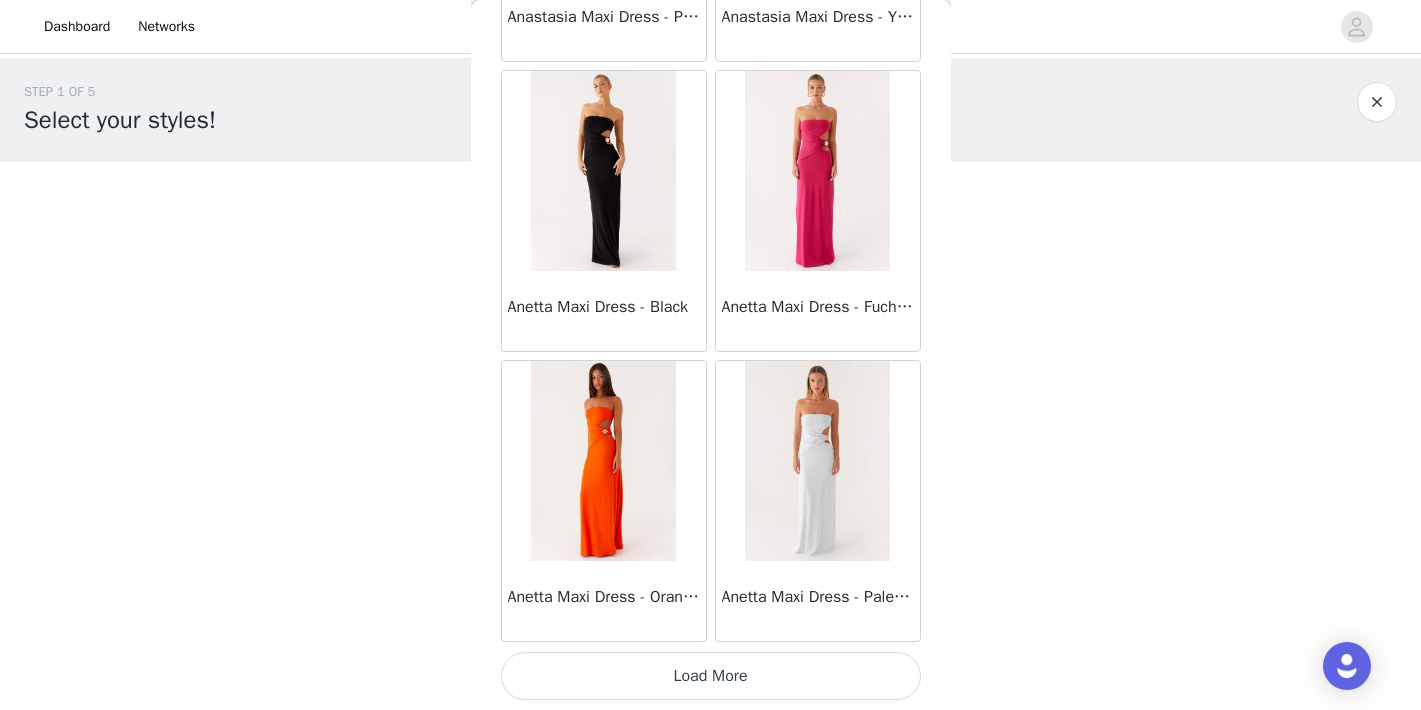 click on "Load More" at bounding box center [711, 676] 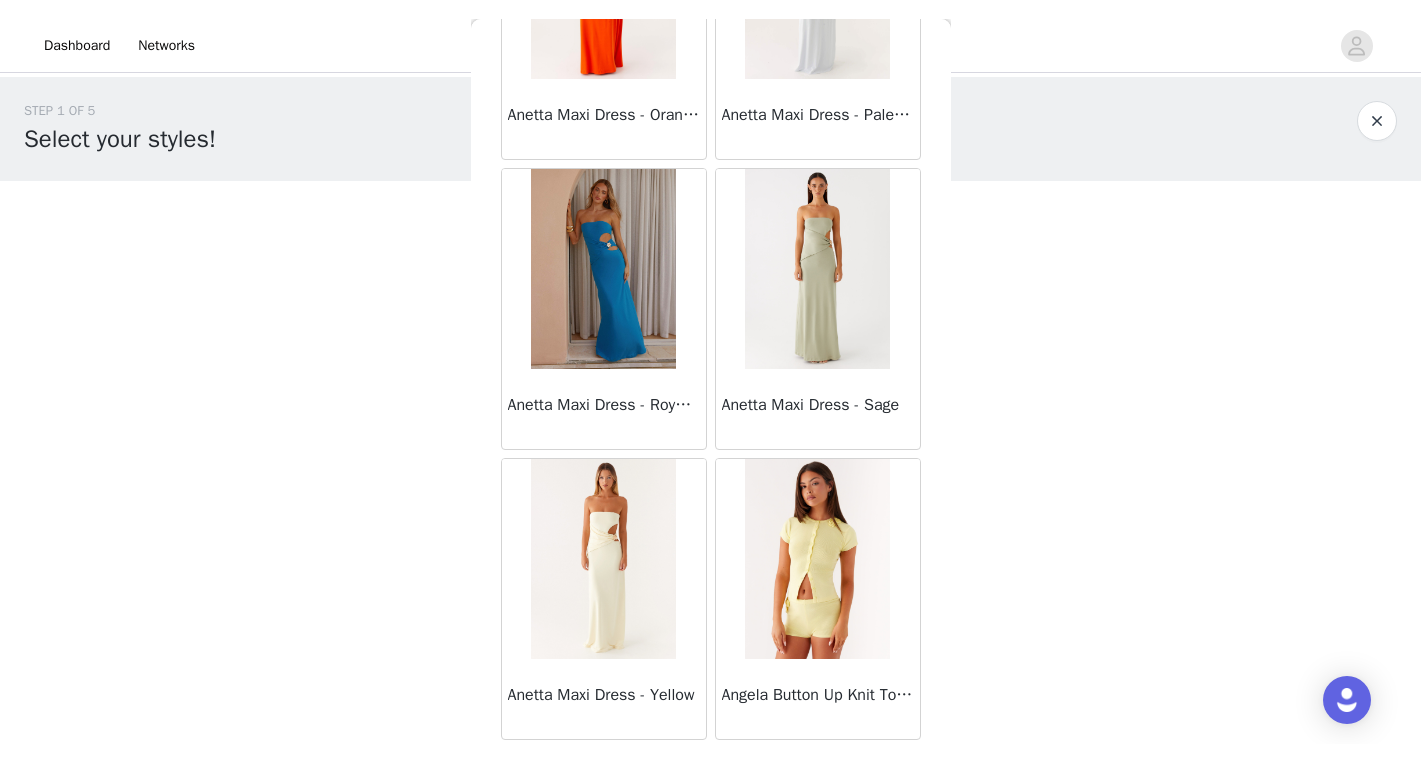 scroll, scrollTop: 84014, scrollLeft: 0, axis: vertical 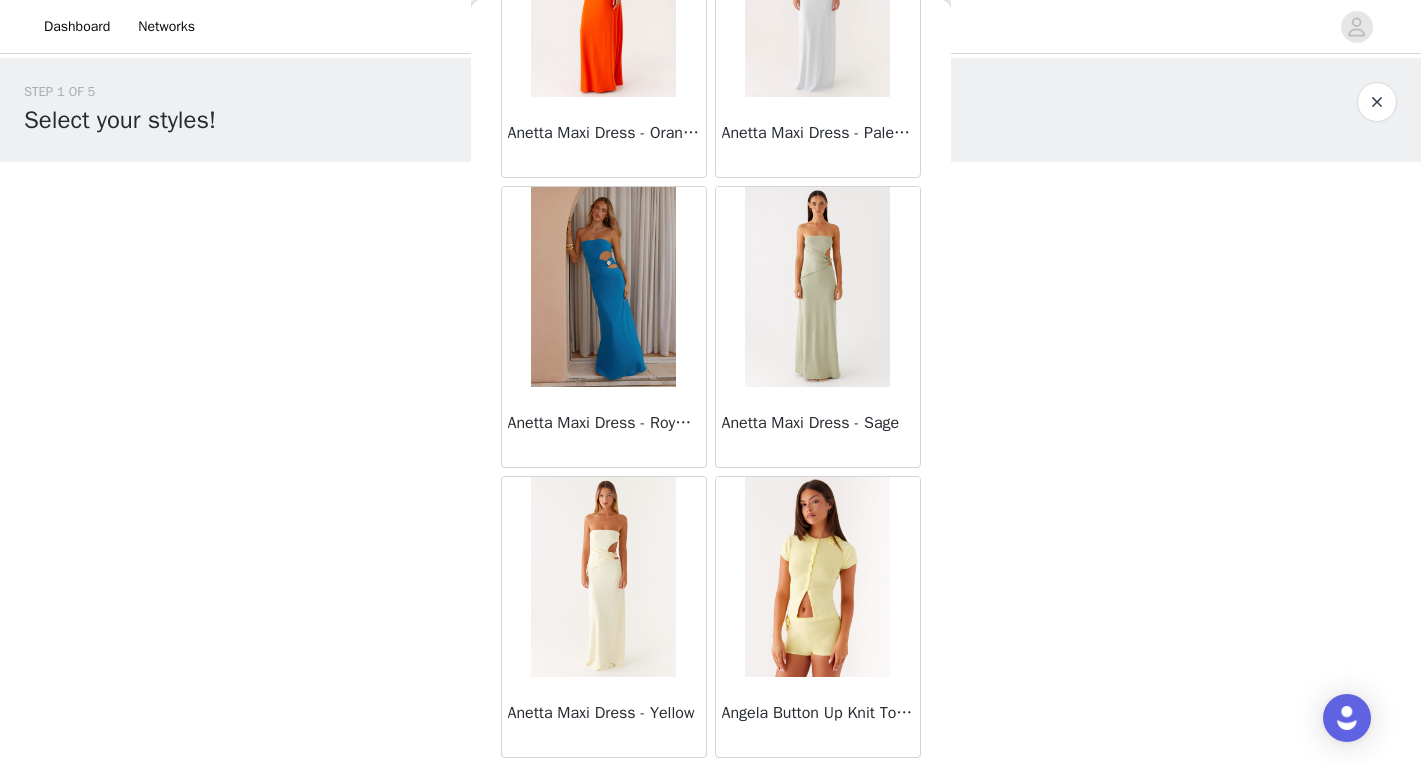 click at bounding box center (1377, 102) 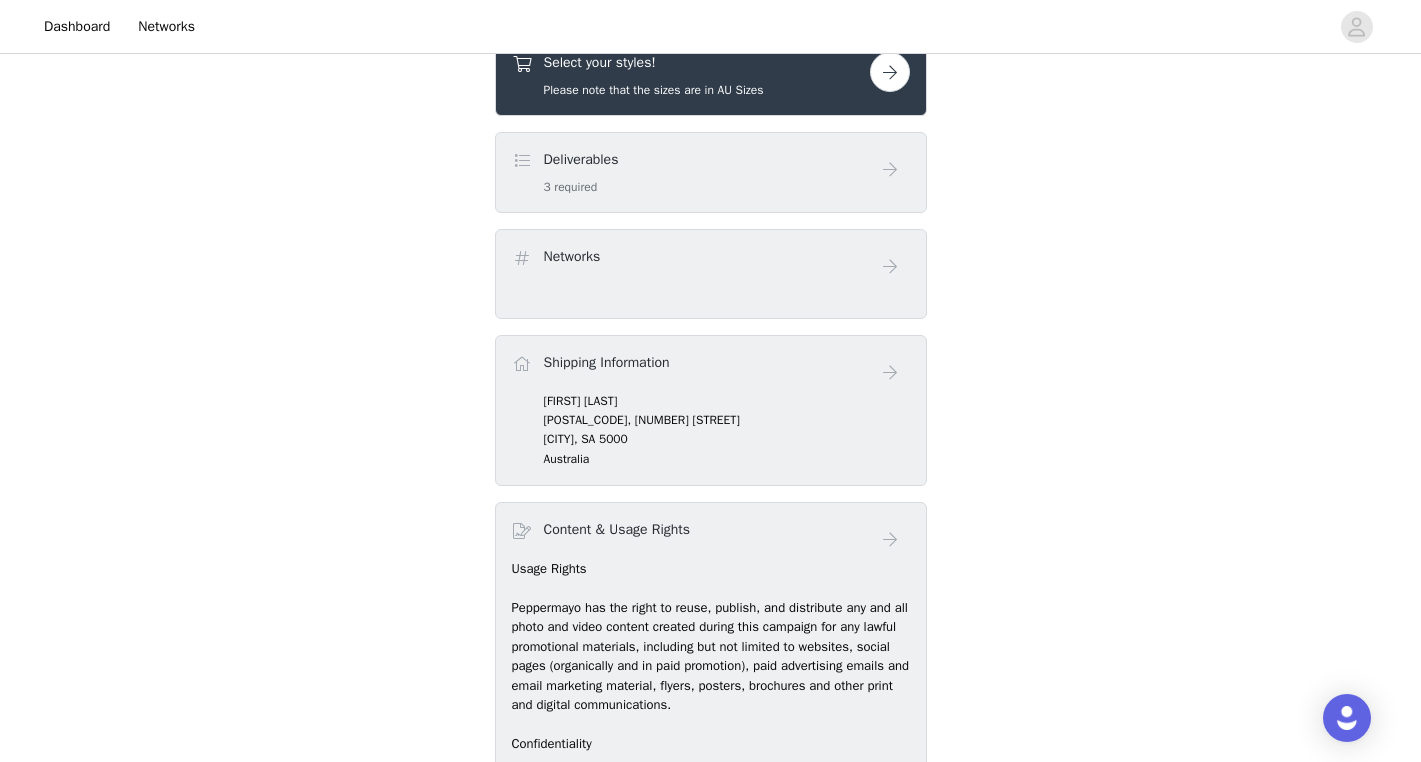 scroll, scrollTop: 0, scrollLeft: 0, axis: both 